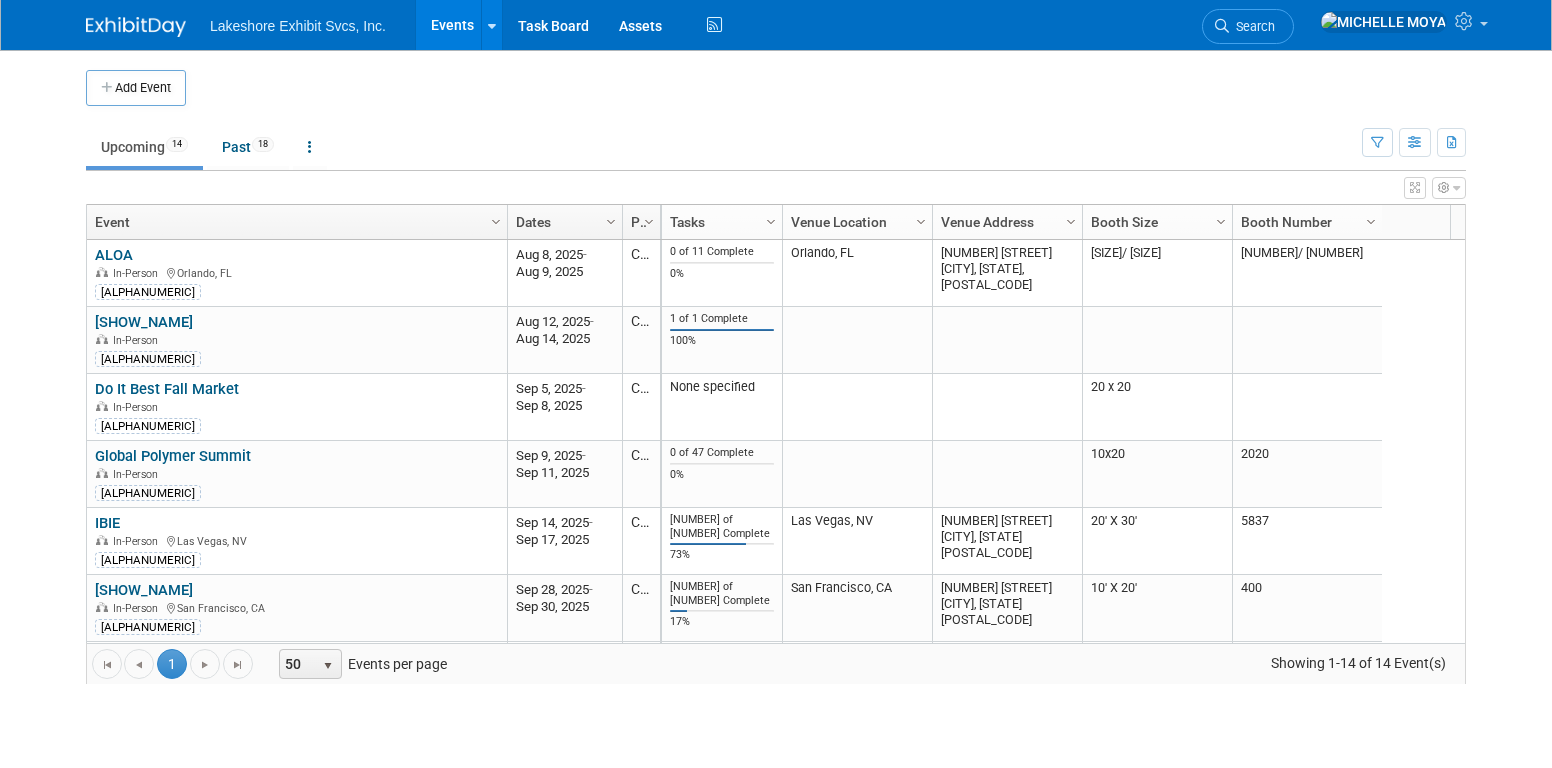 scroll, scrollTop: 0, scrollLeft: 0, axis: both 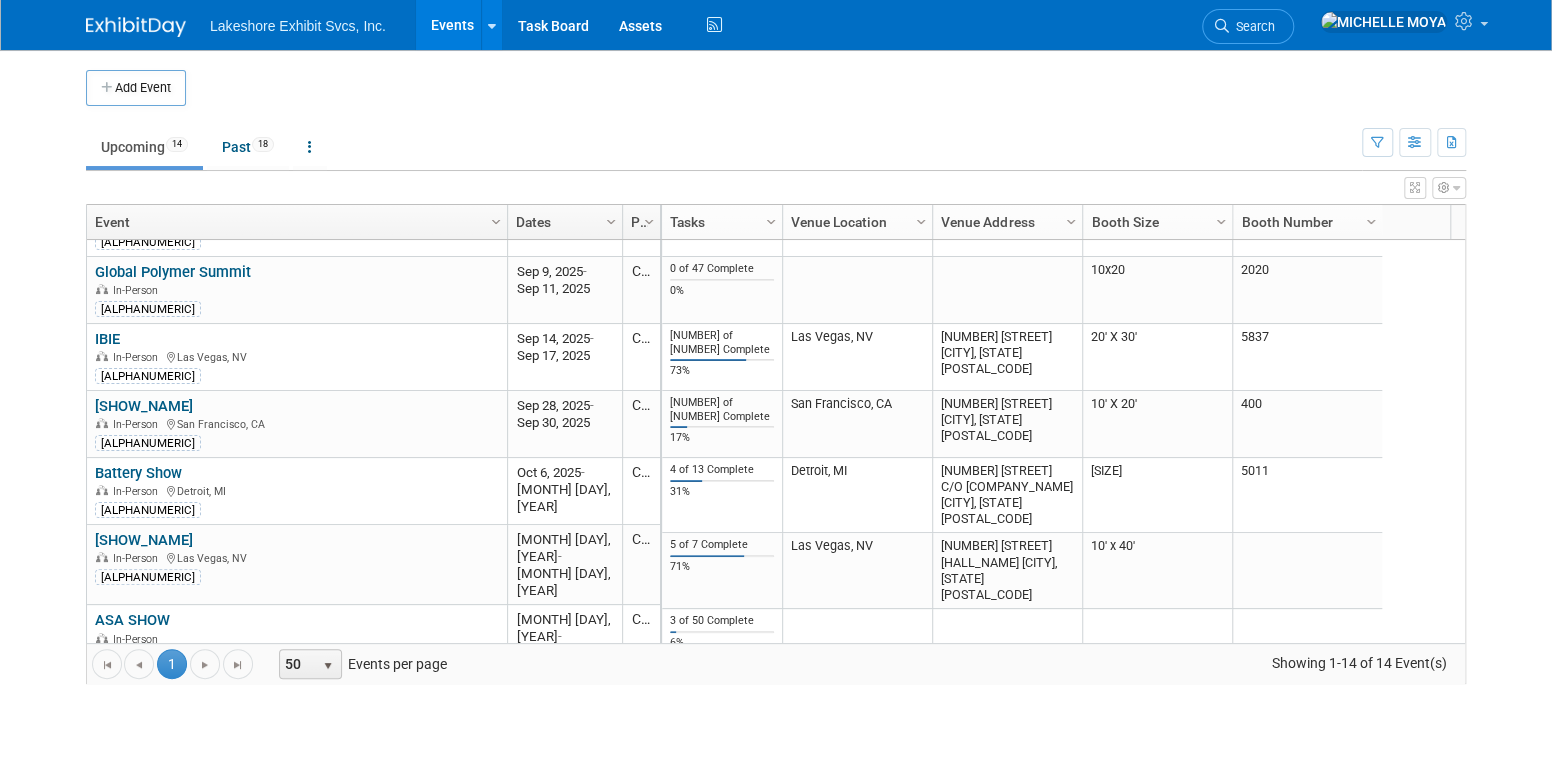 click on "Mr Olympia World Fitness Expo" at bounding box center [144, 540] 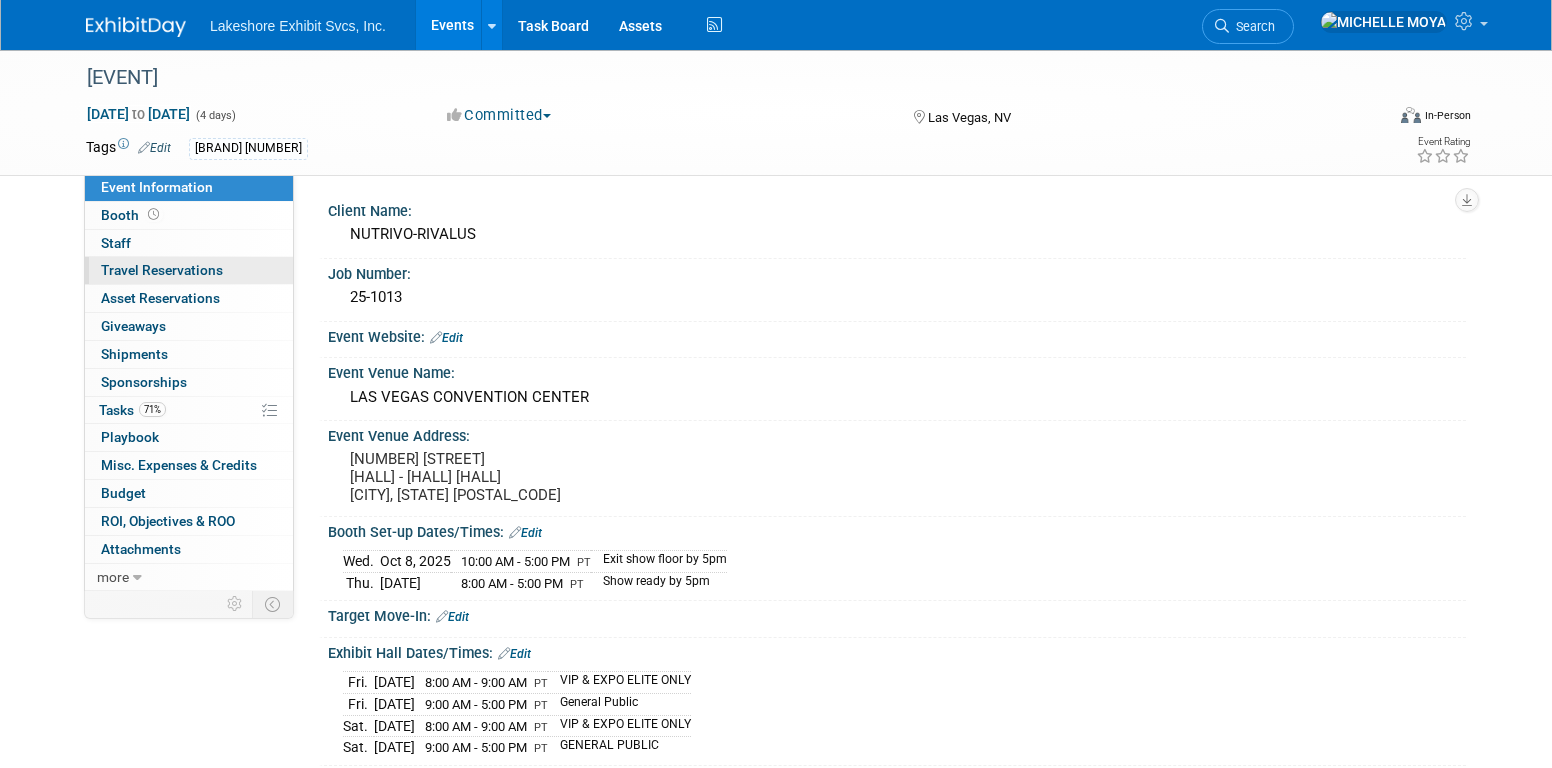 scroll, scrollTop: 0, scrollLeft: 0, axis: both 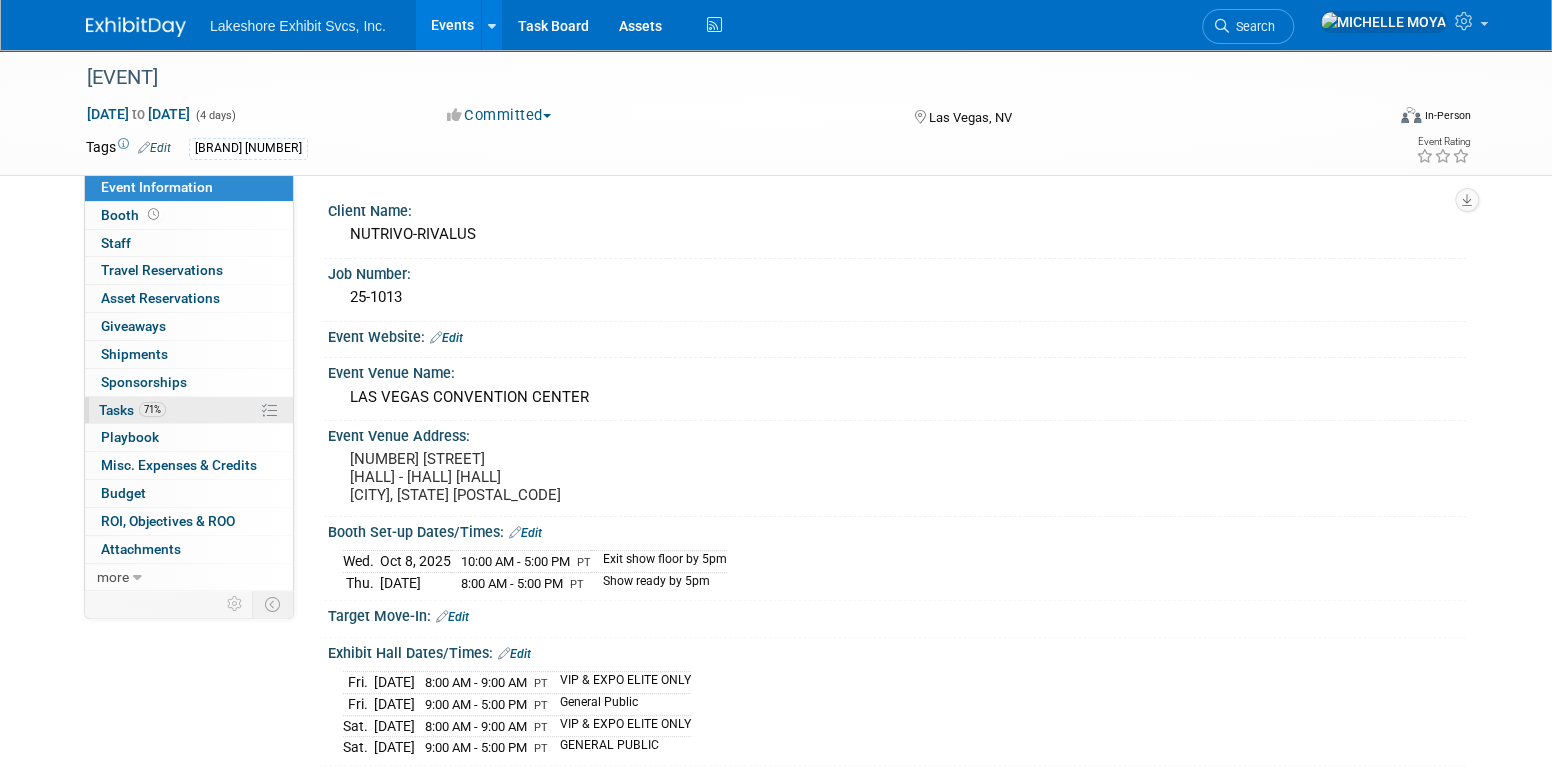 click on "71%
Tasks 71%" at bounding box center [189, 410] 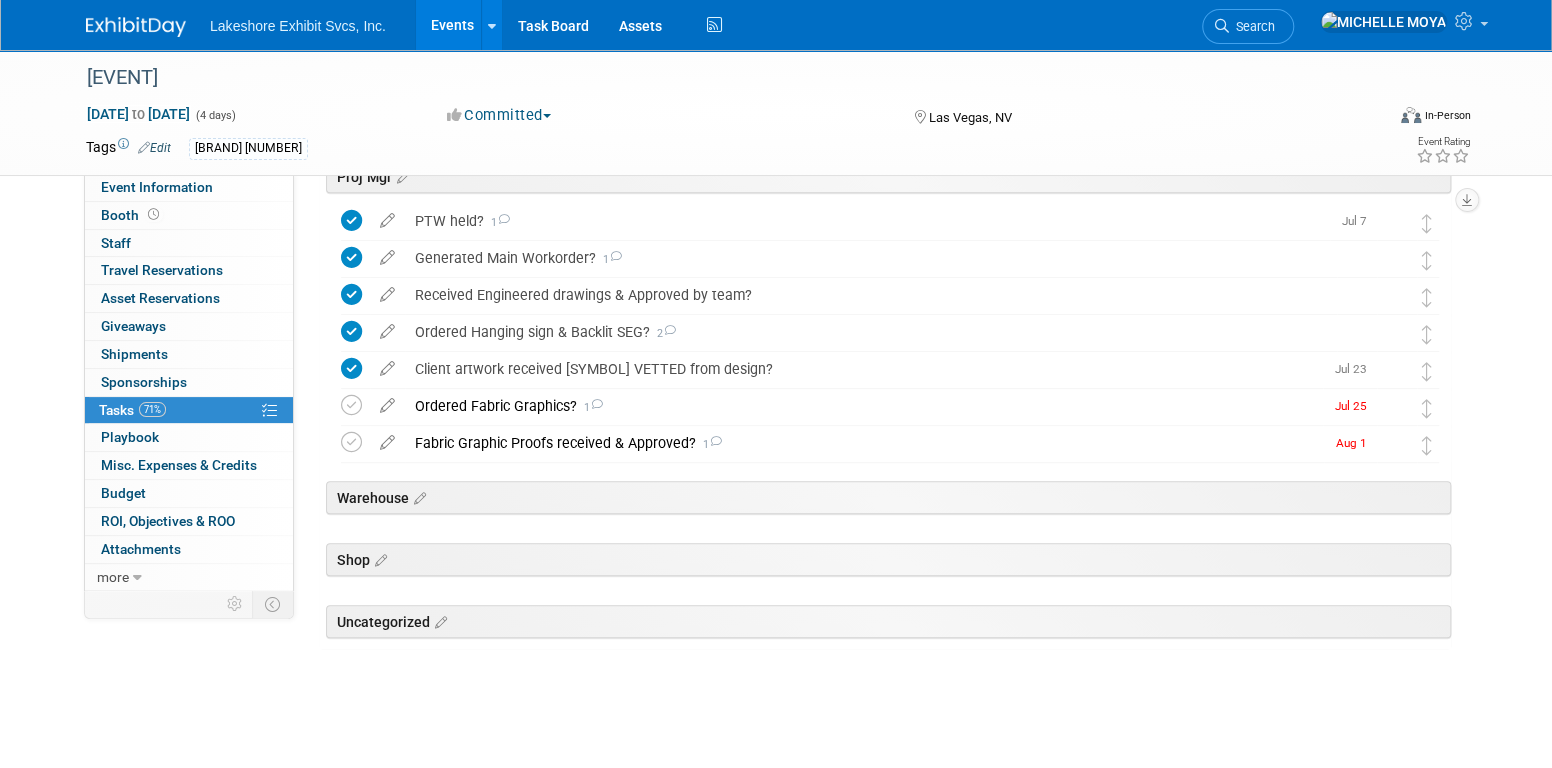 scroll, scrollTop: 409, scrollLeft: 0, axis: vertical 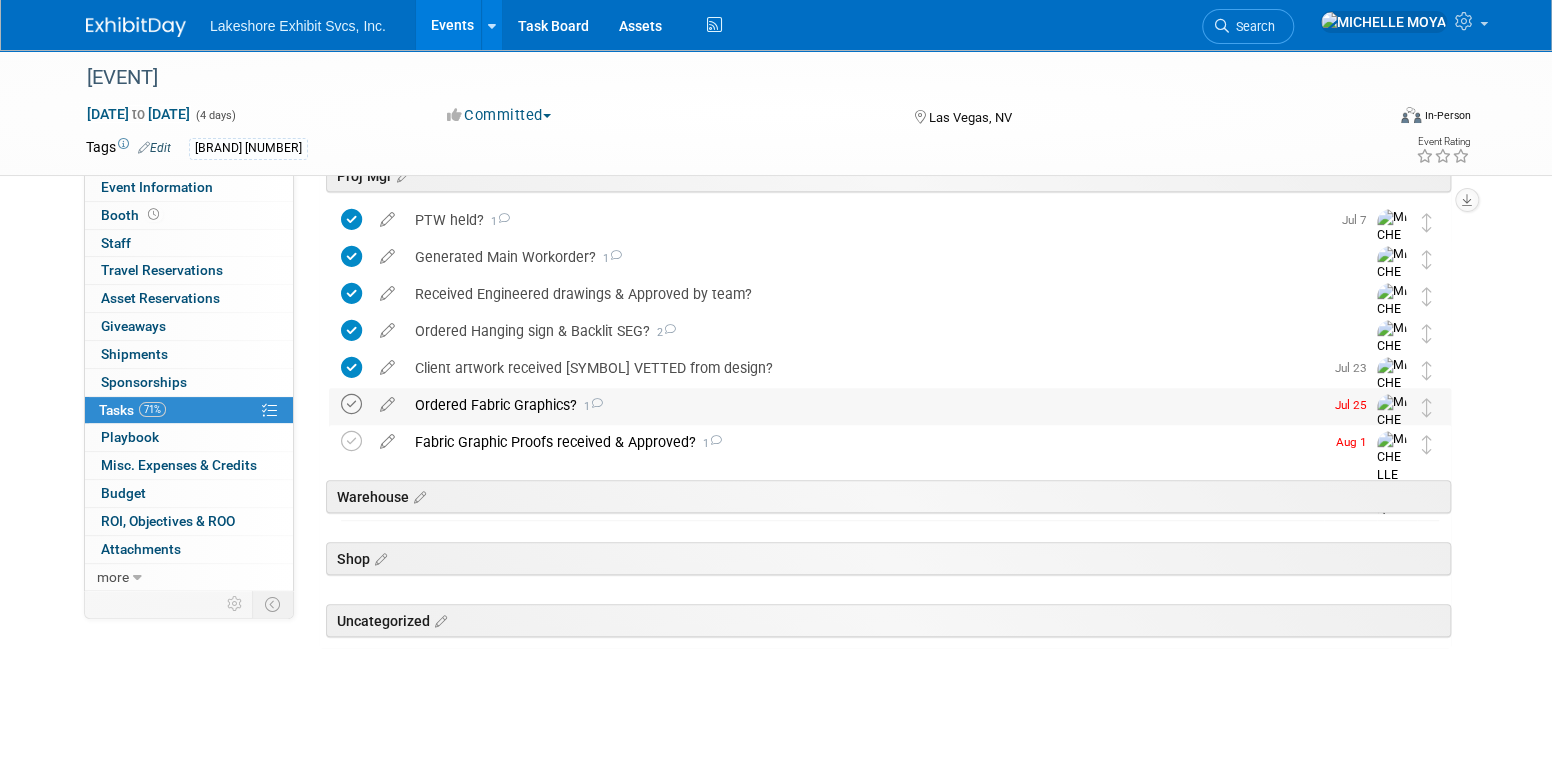 click at bounding box center [351, 404] 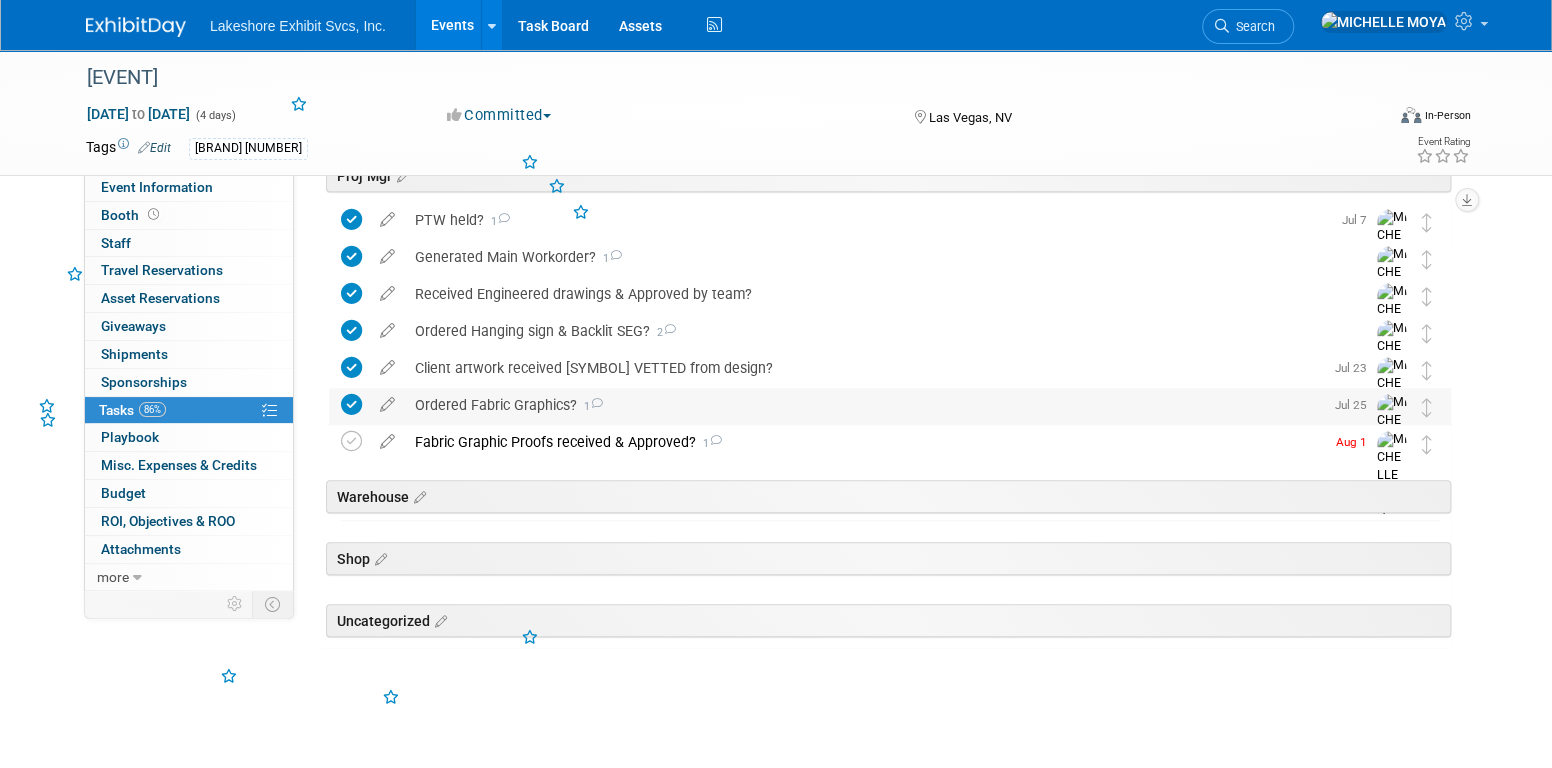 click on "Ordered Fabric Graphics?
1" at bounding box center (864, 405) 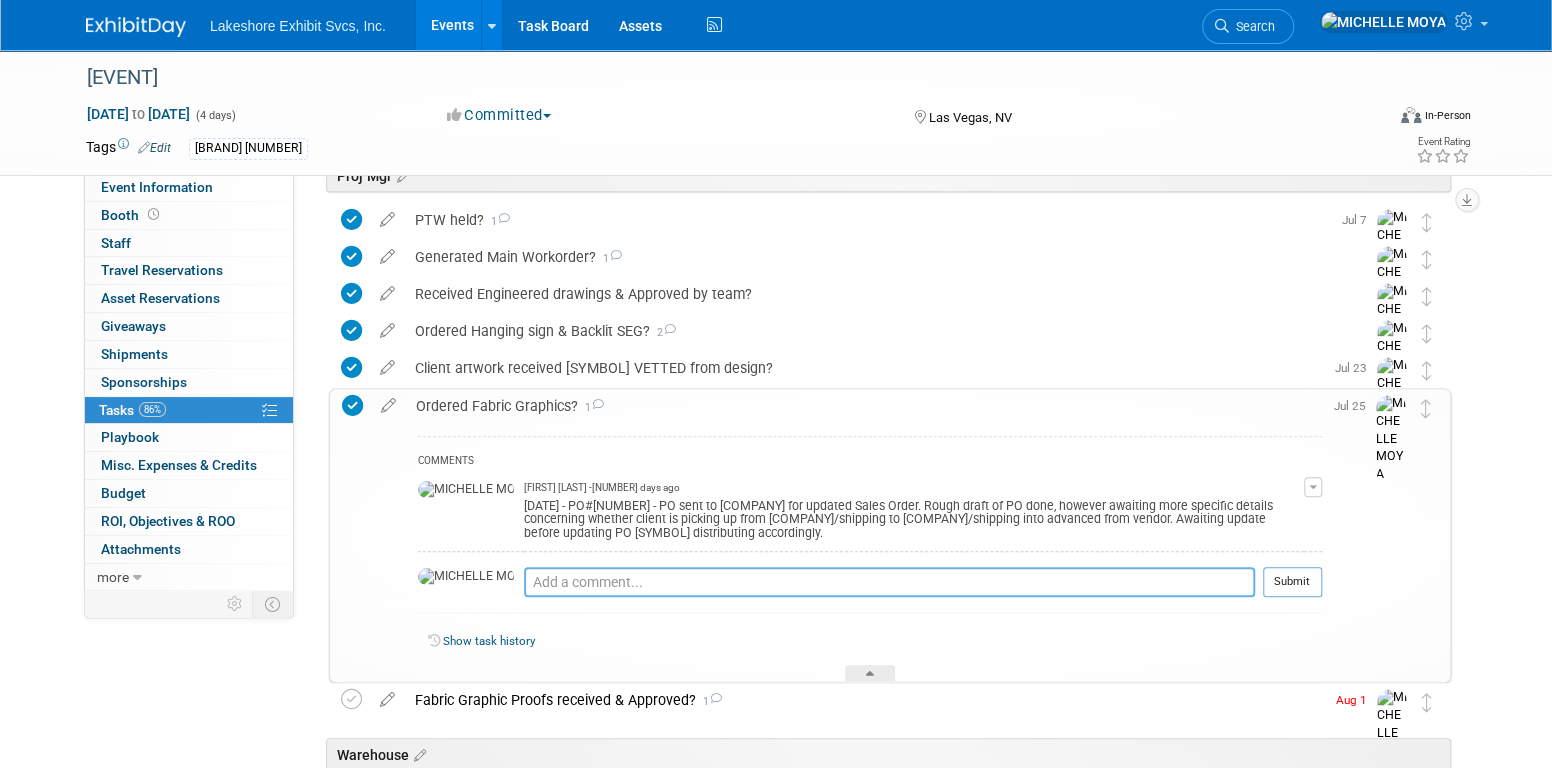 click at bounding box center [889, 582] 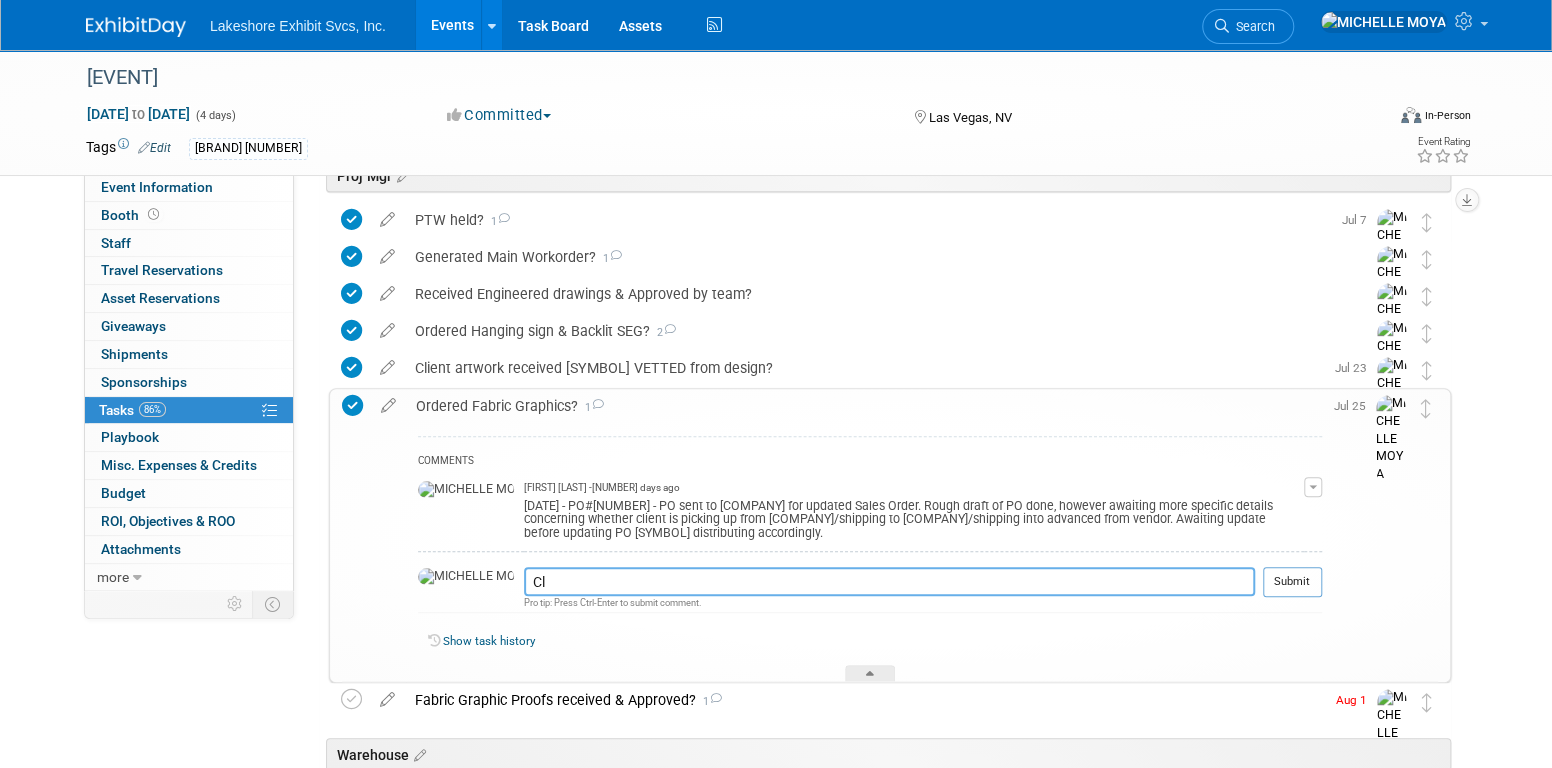 type on "C" 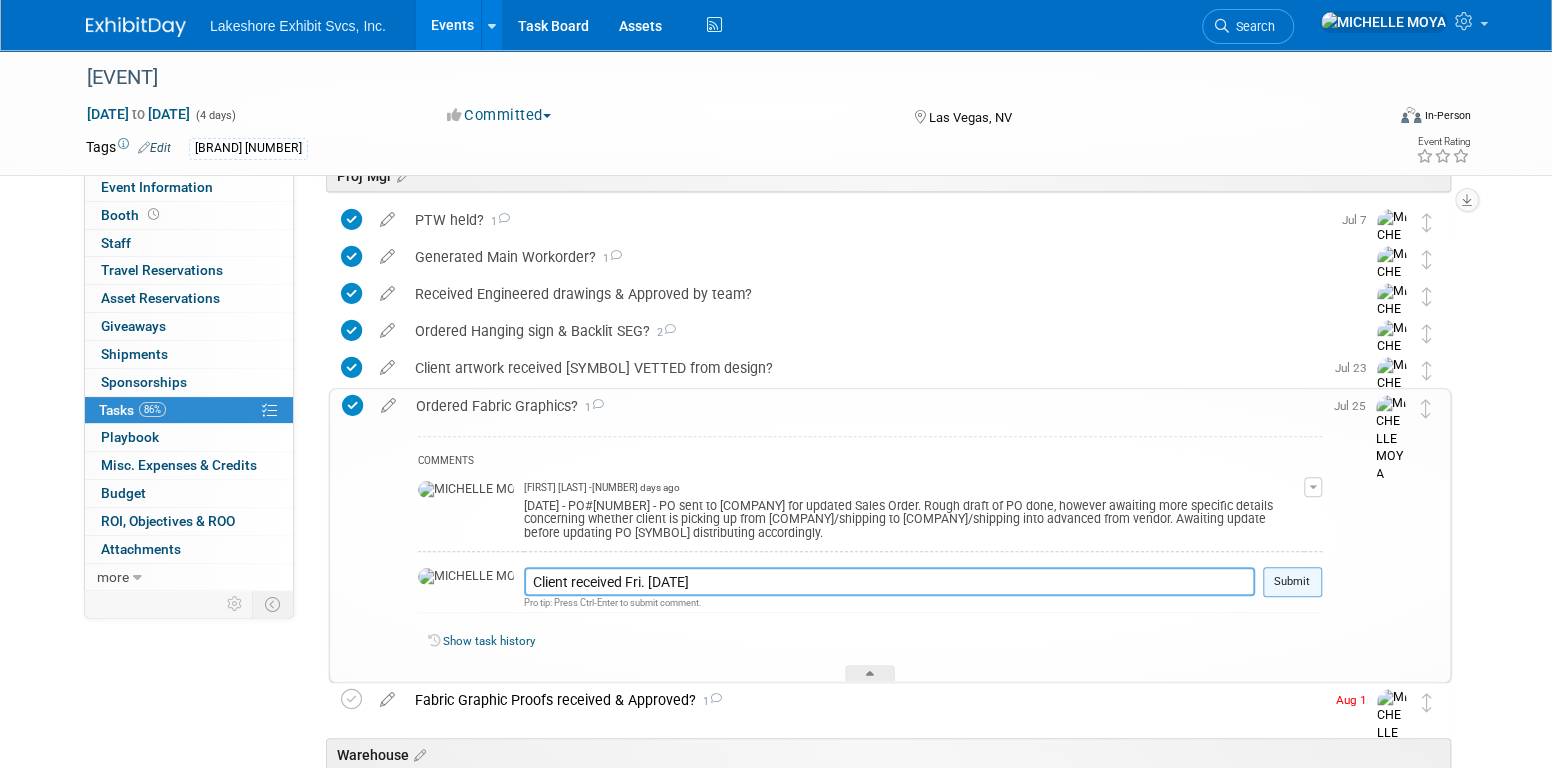 type on "Client received Fri. 08/04/25" 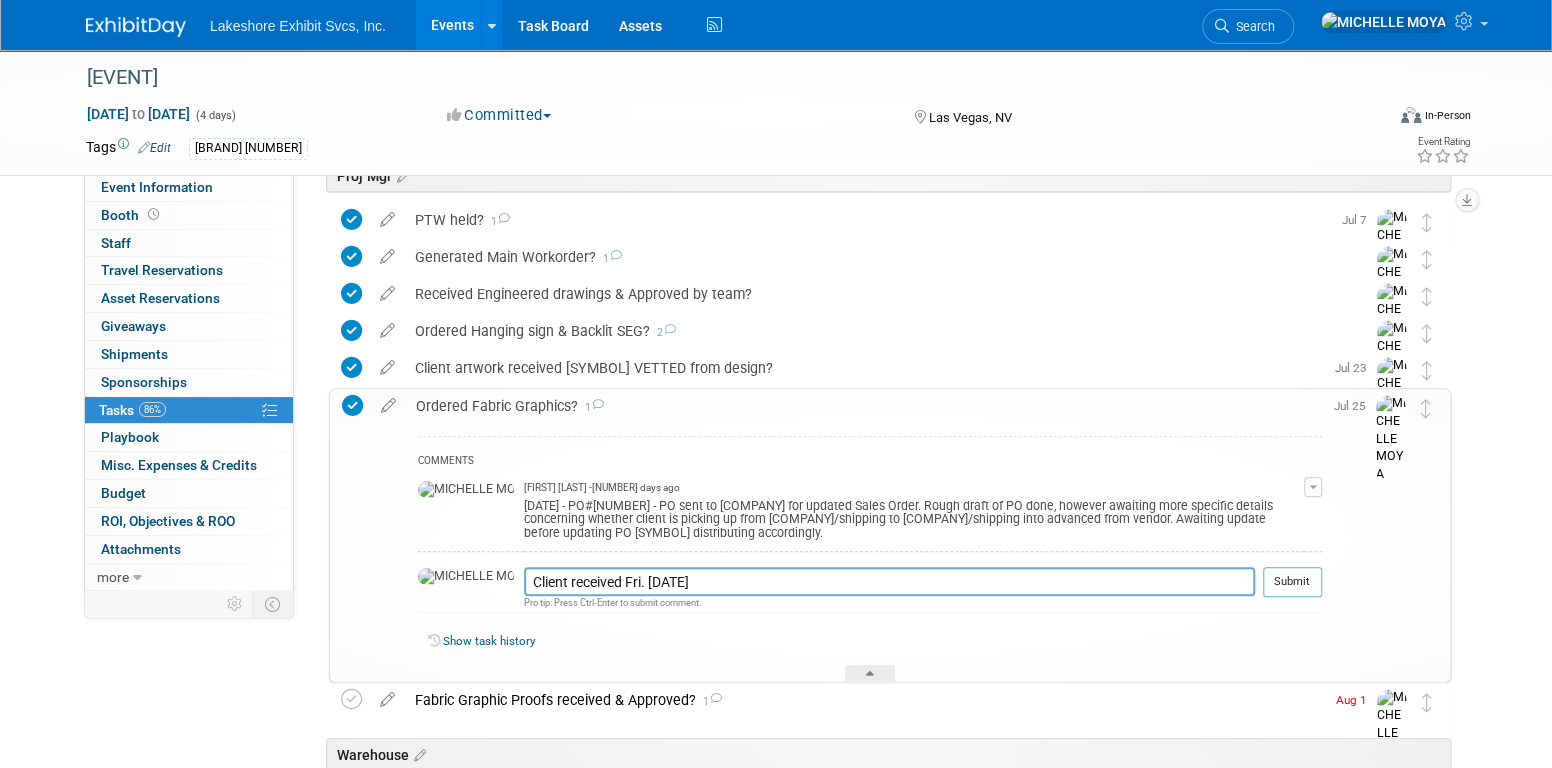 drag, startPoint x: 1290, startPoint y: 579, endPoint x: 1253, endPoint y: 563, distance: 40.311287 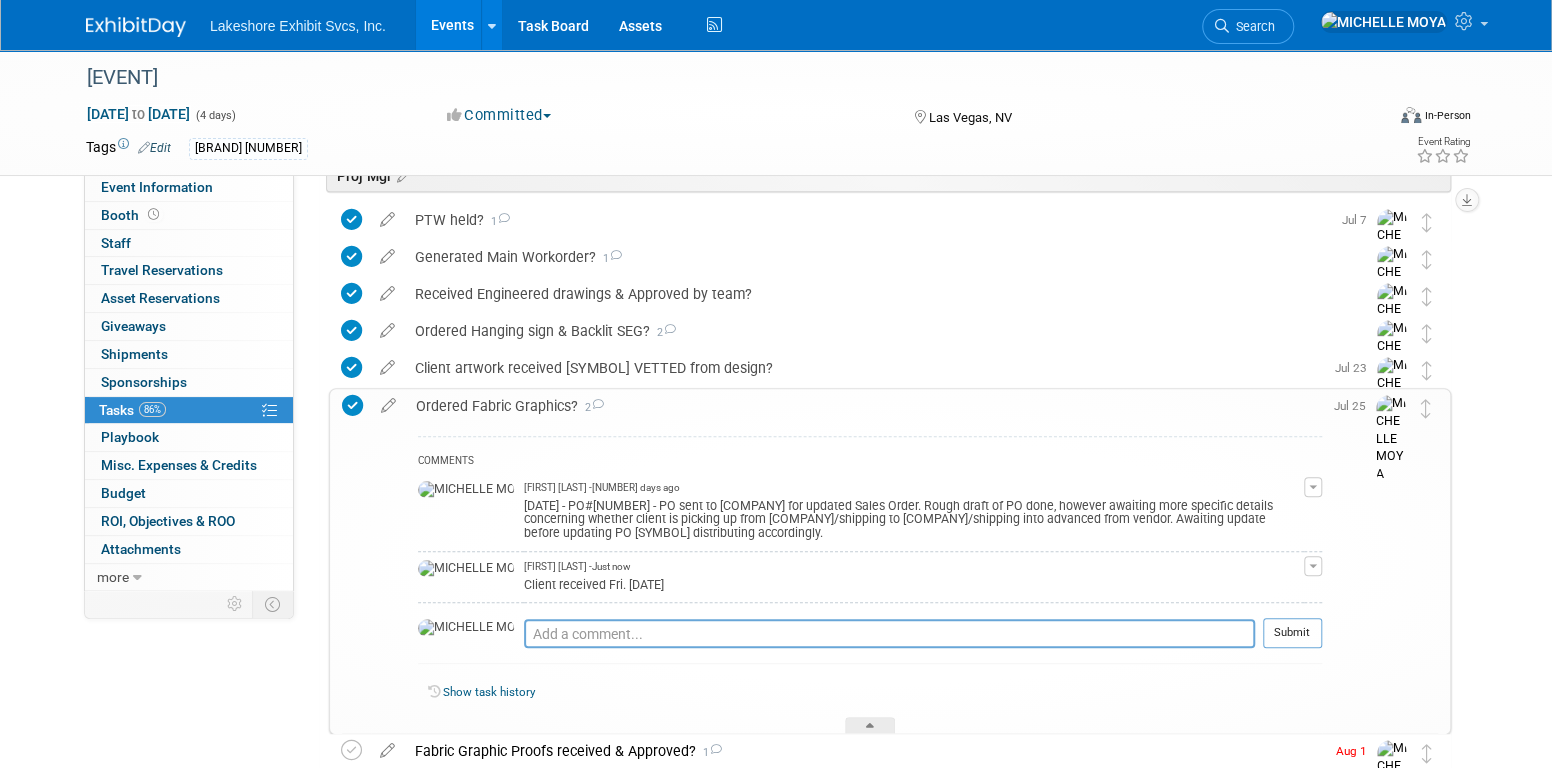 click on "Ordered Fabric Graphics?
2" at bounding box center (864, 406) 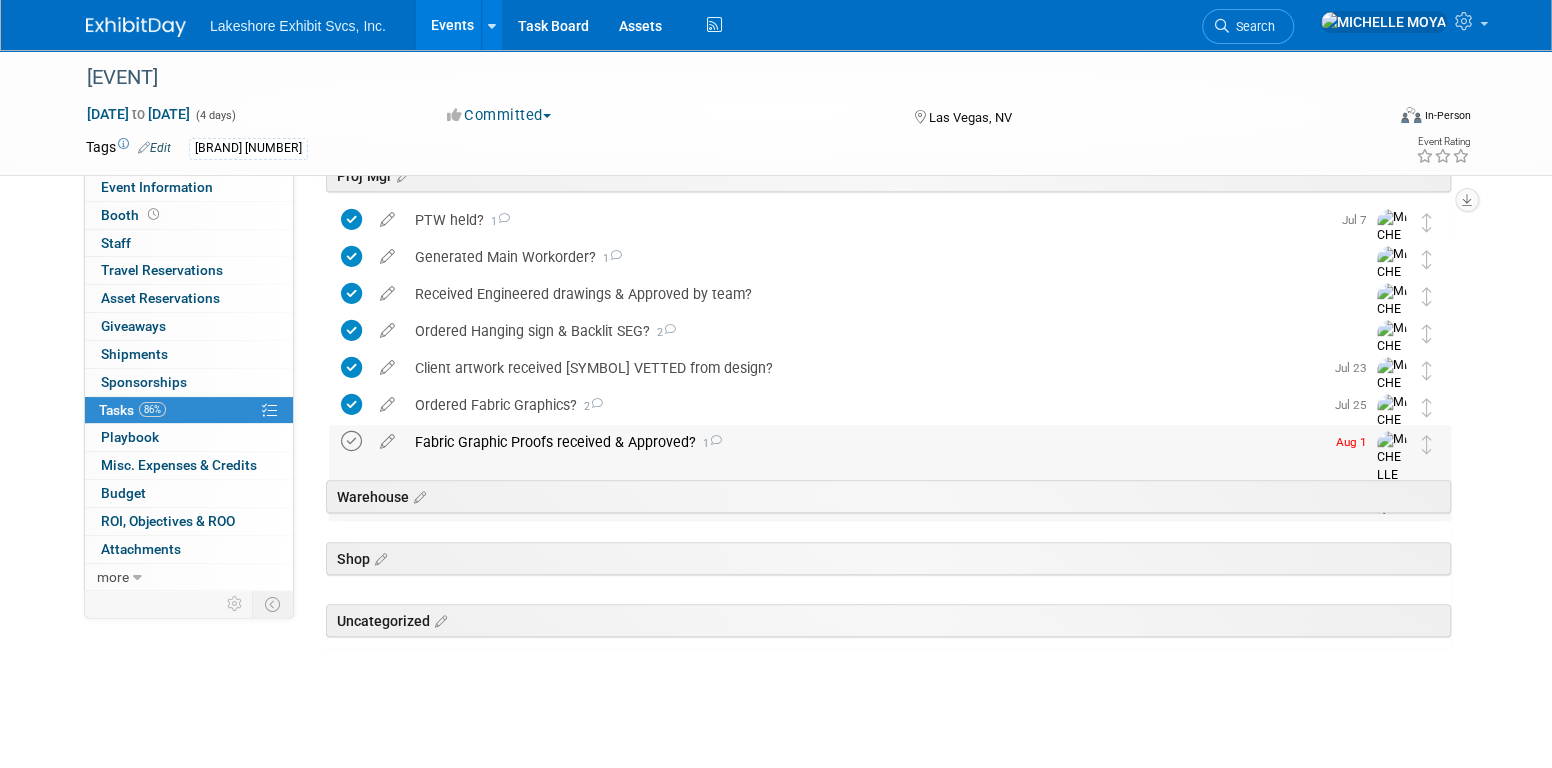 click at bounding box center [351, 441] 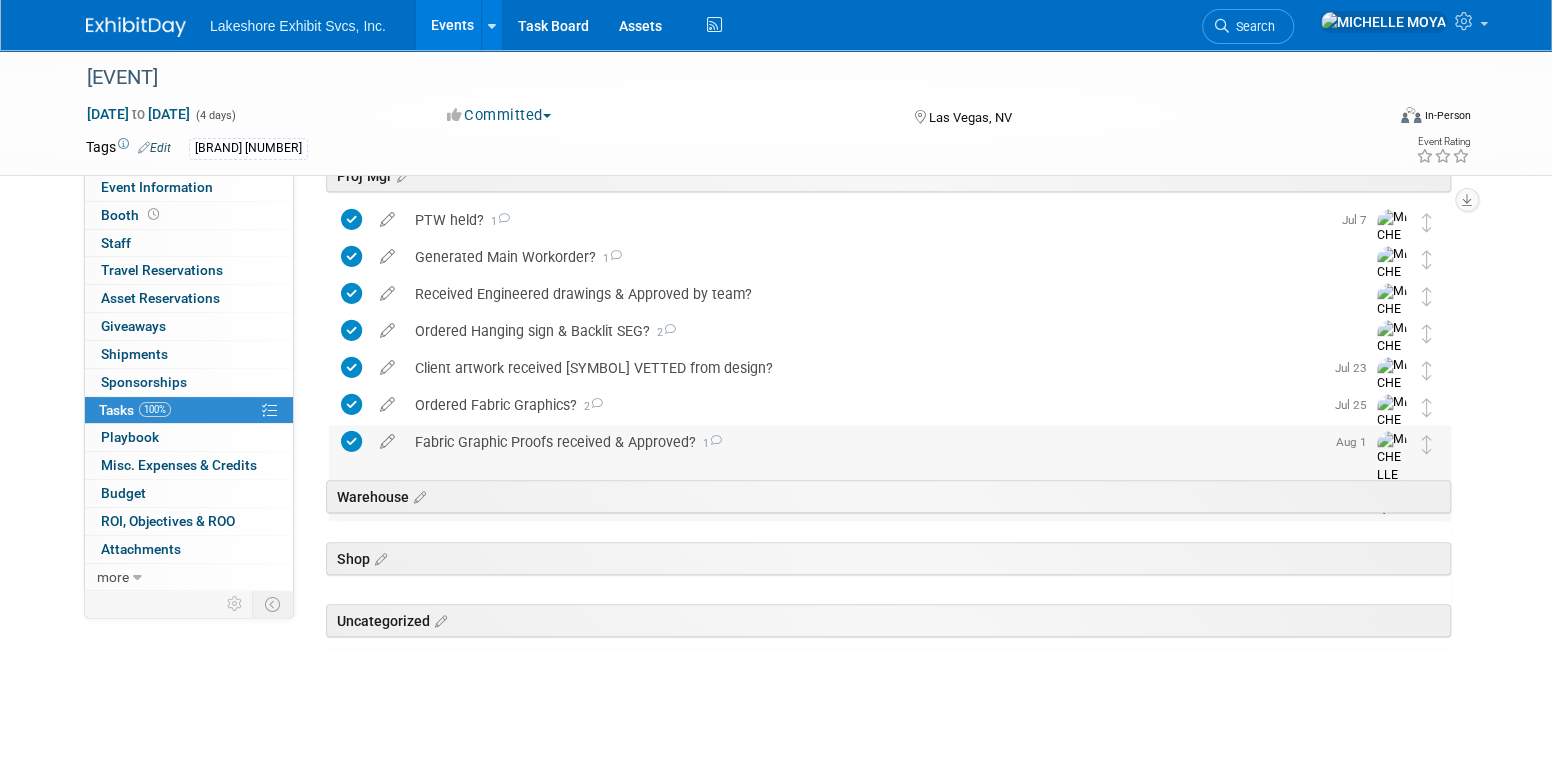 click on "Fabric Graphic Proofs received & Approved?
1" at bounding box center [864, 442] 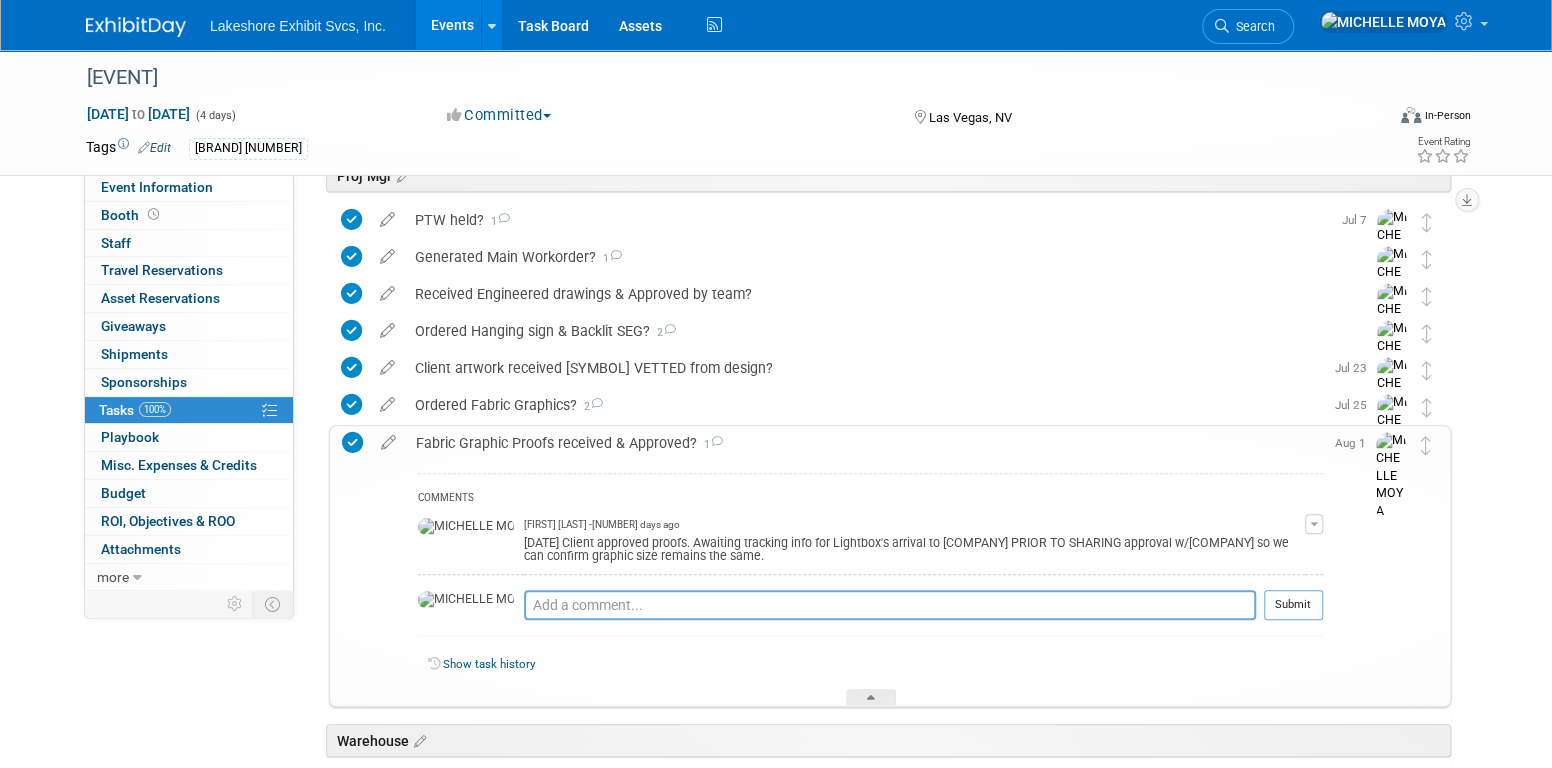 click on "Fabric Graphic Proofs received & Approved?
1" at bounding box center [864, 443] 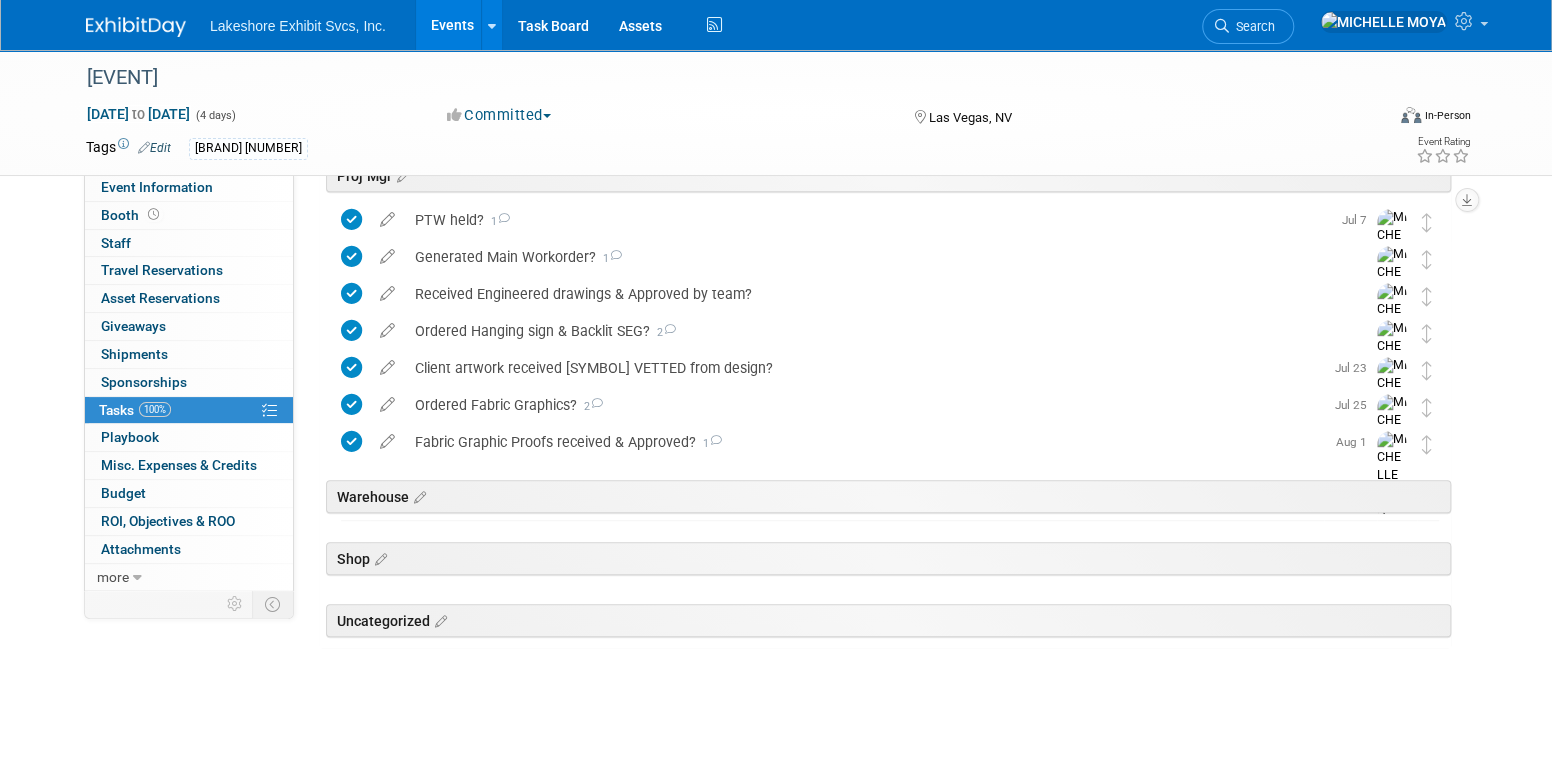 click on "Events" at bounding box center [452, 25] 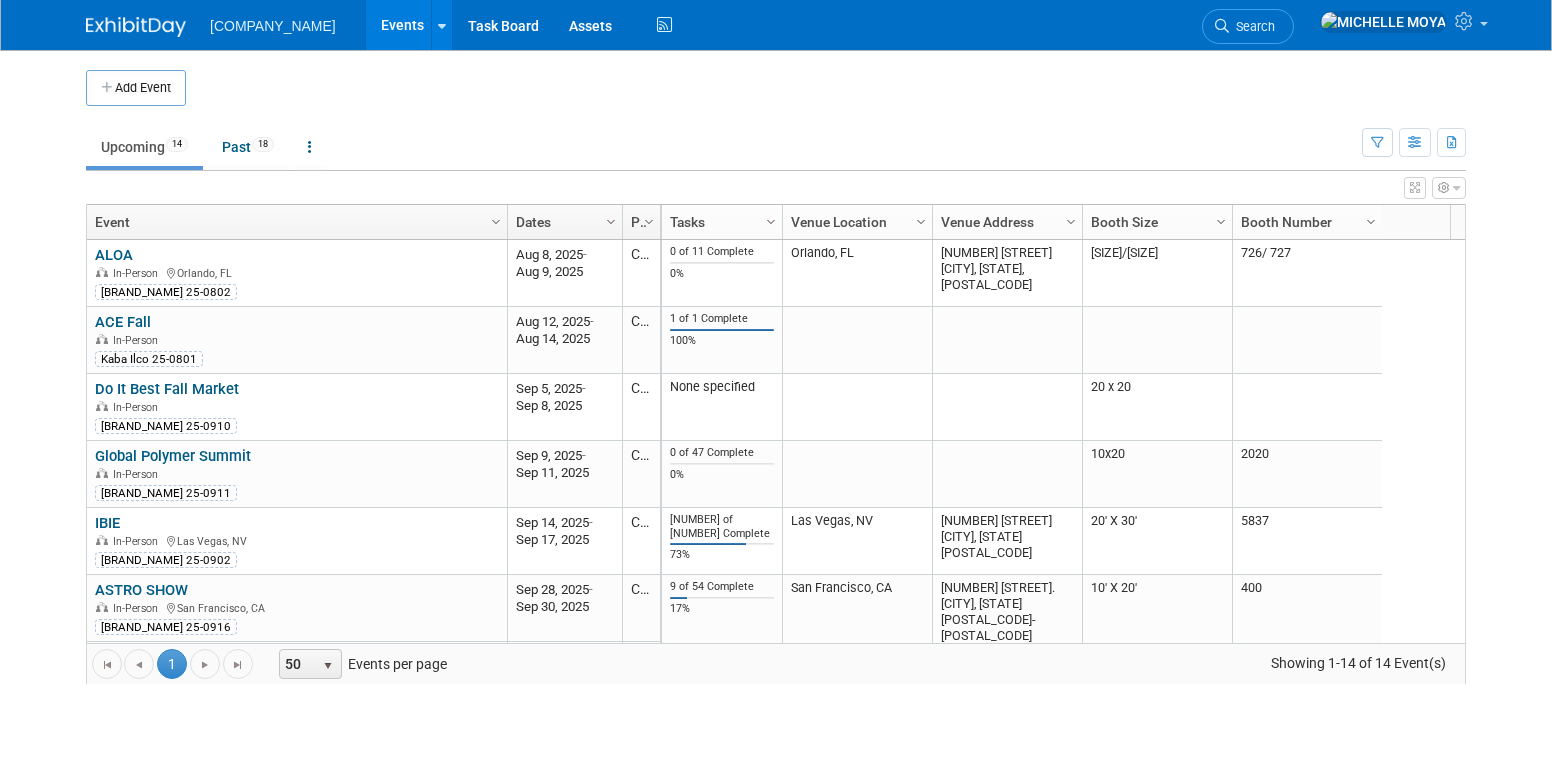 scroll, scrollTop: 0, scrollLeft: 0, axis: both 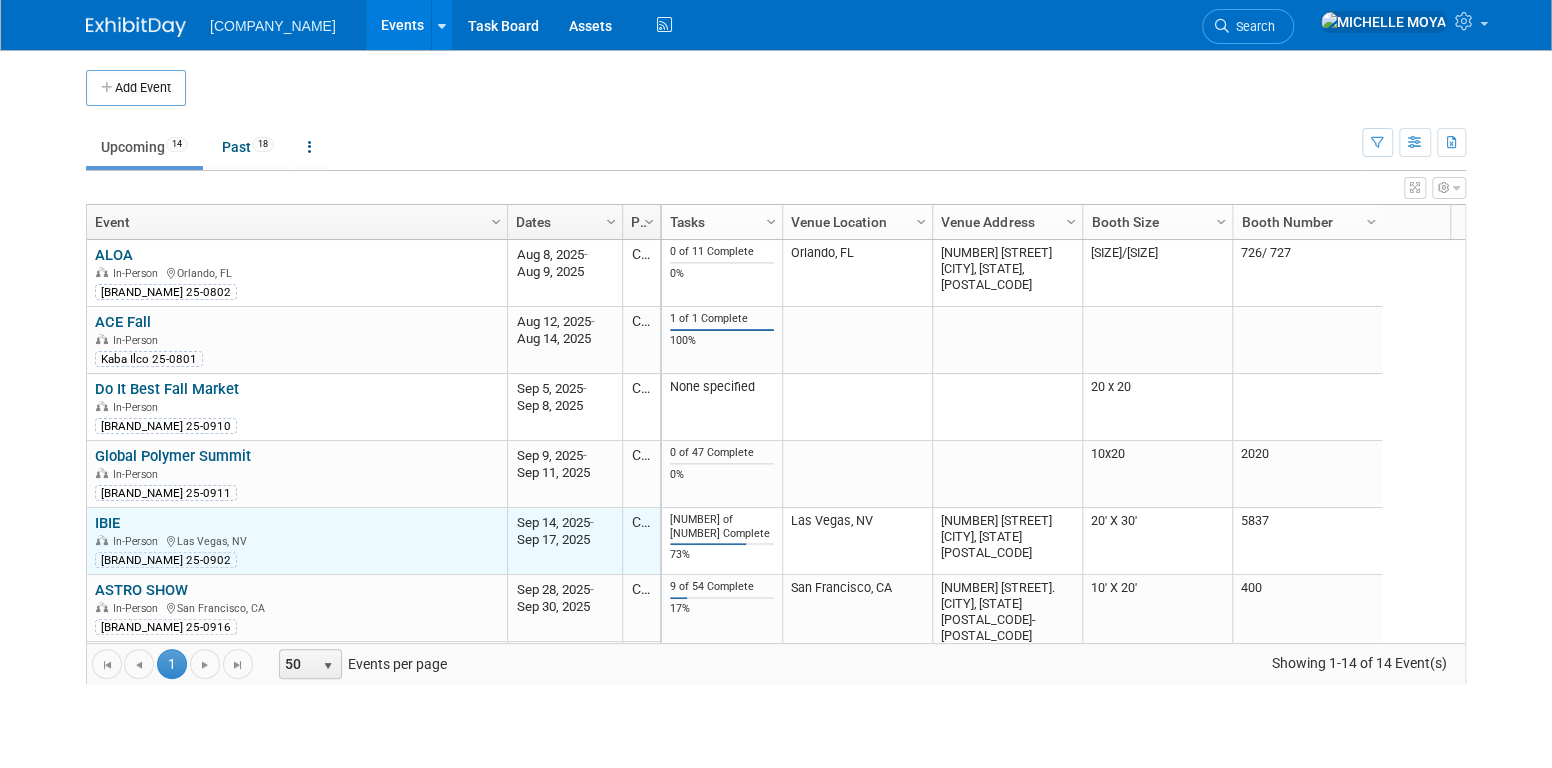 click on "IBIE" at bounding box center [107, 523] 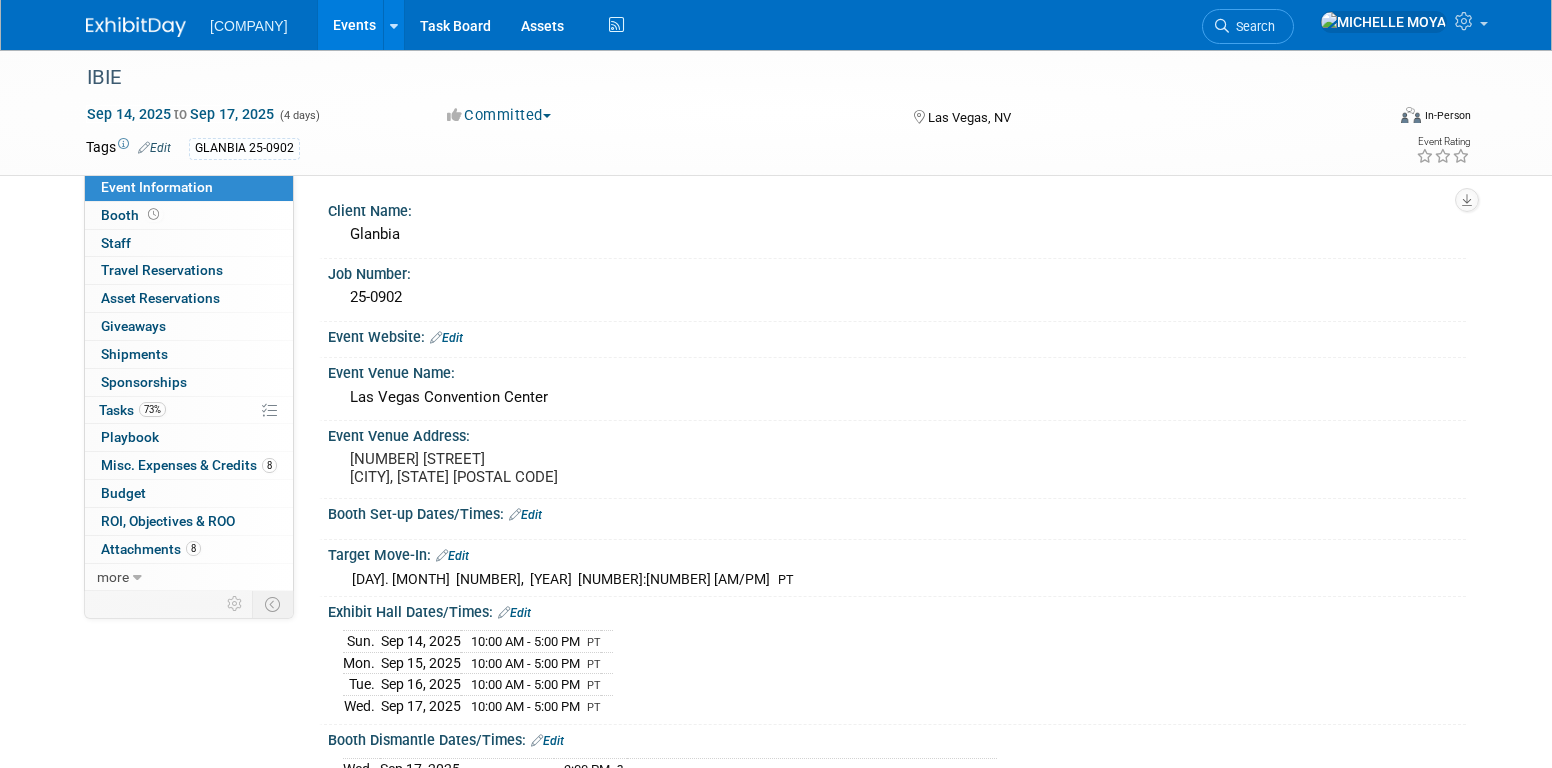 scroll, scrollTop: 0, scrollLeft: 0, axis: both 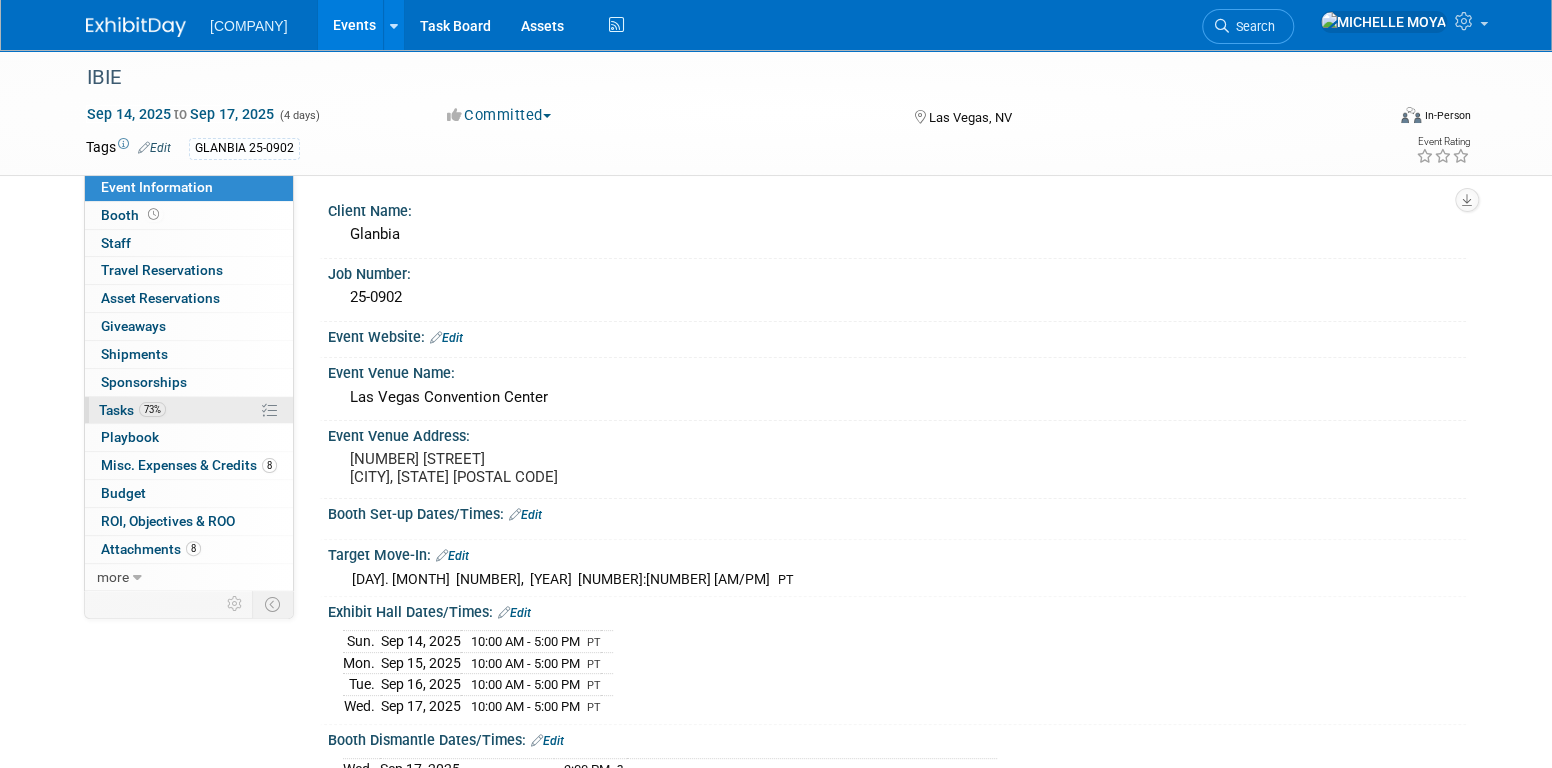 drag, startPoint x: 169, startPoint y: 406, endPoint x: 236, endPoint y: 371, distance: 75.591 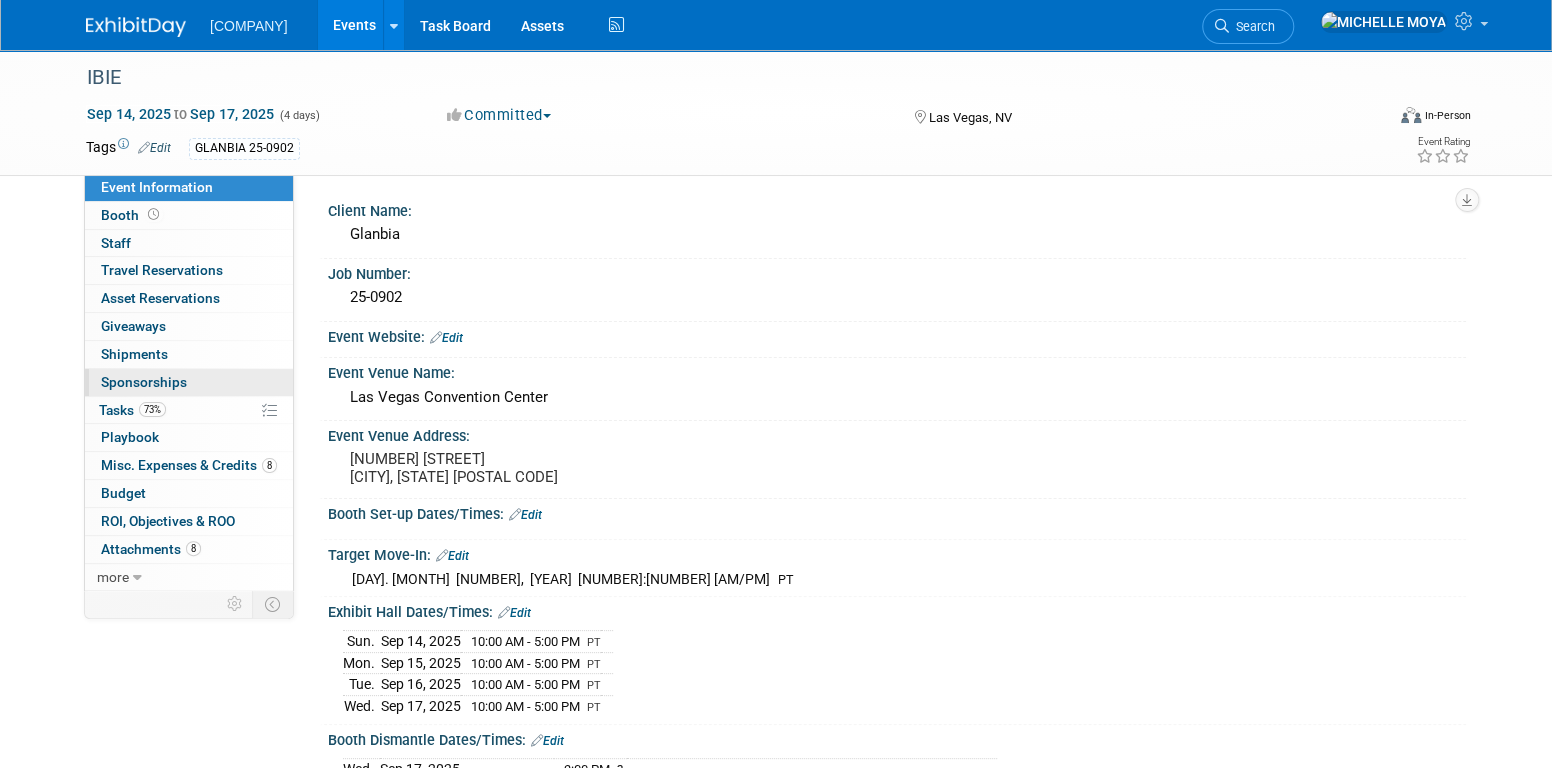 click on "73%
Tasks 73%" at bounding box center (189, 410) 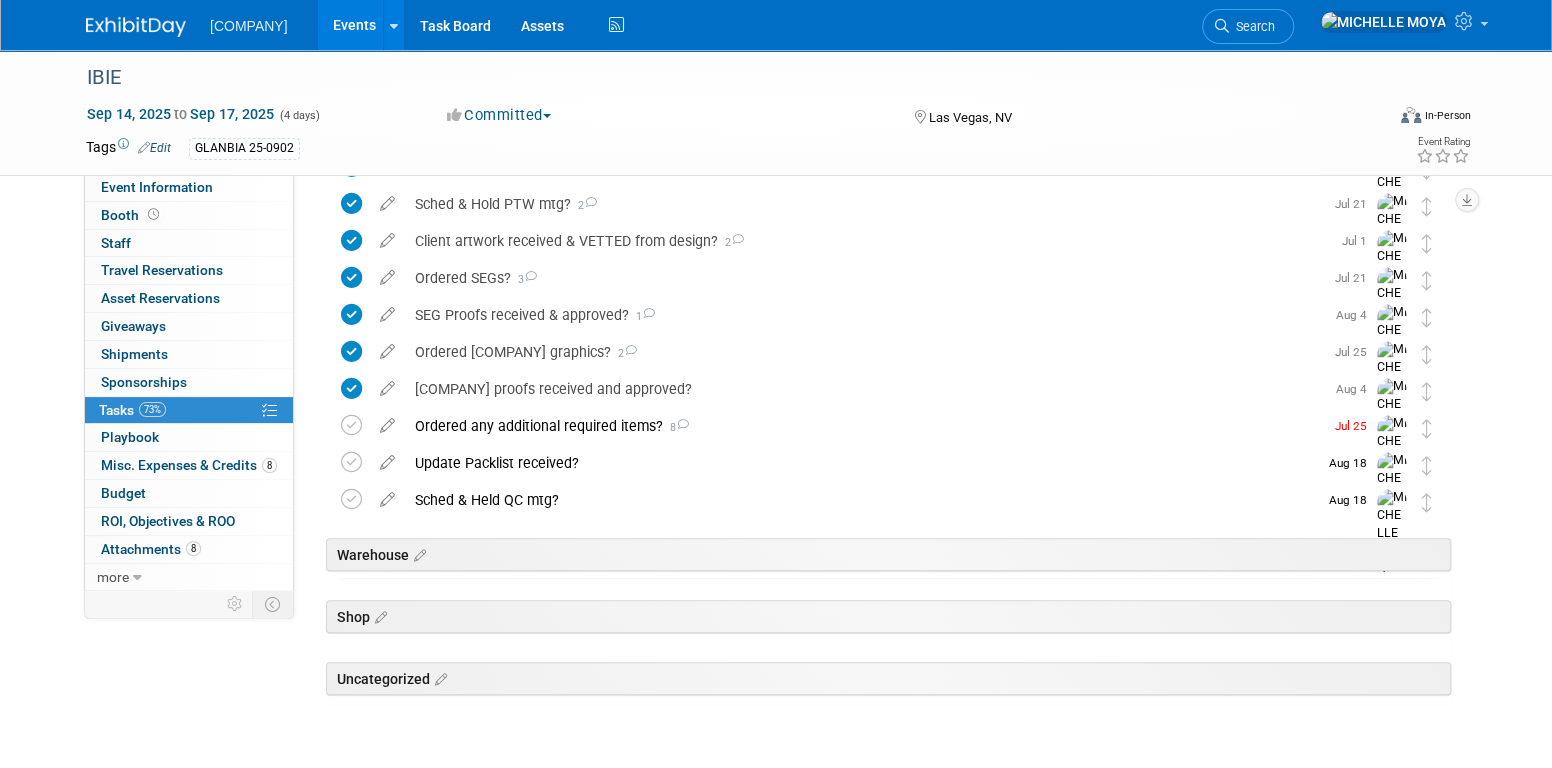 scroll, scrollTop: 500, scrollLeft: 0, axis: vertical 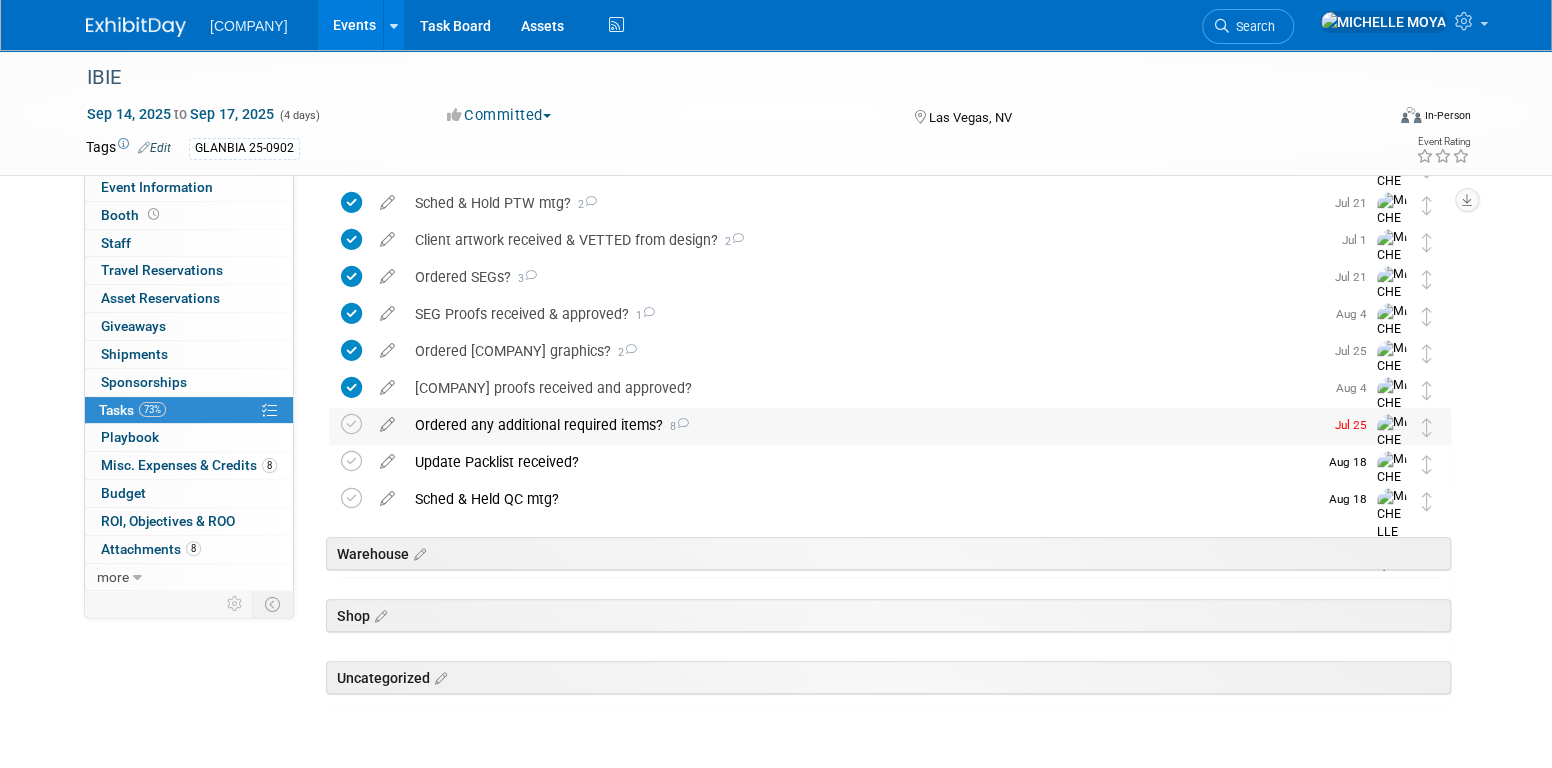 click on "Ordered any additional required items?
8" at bounding box center [864, 425] 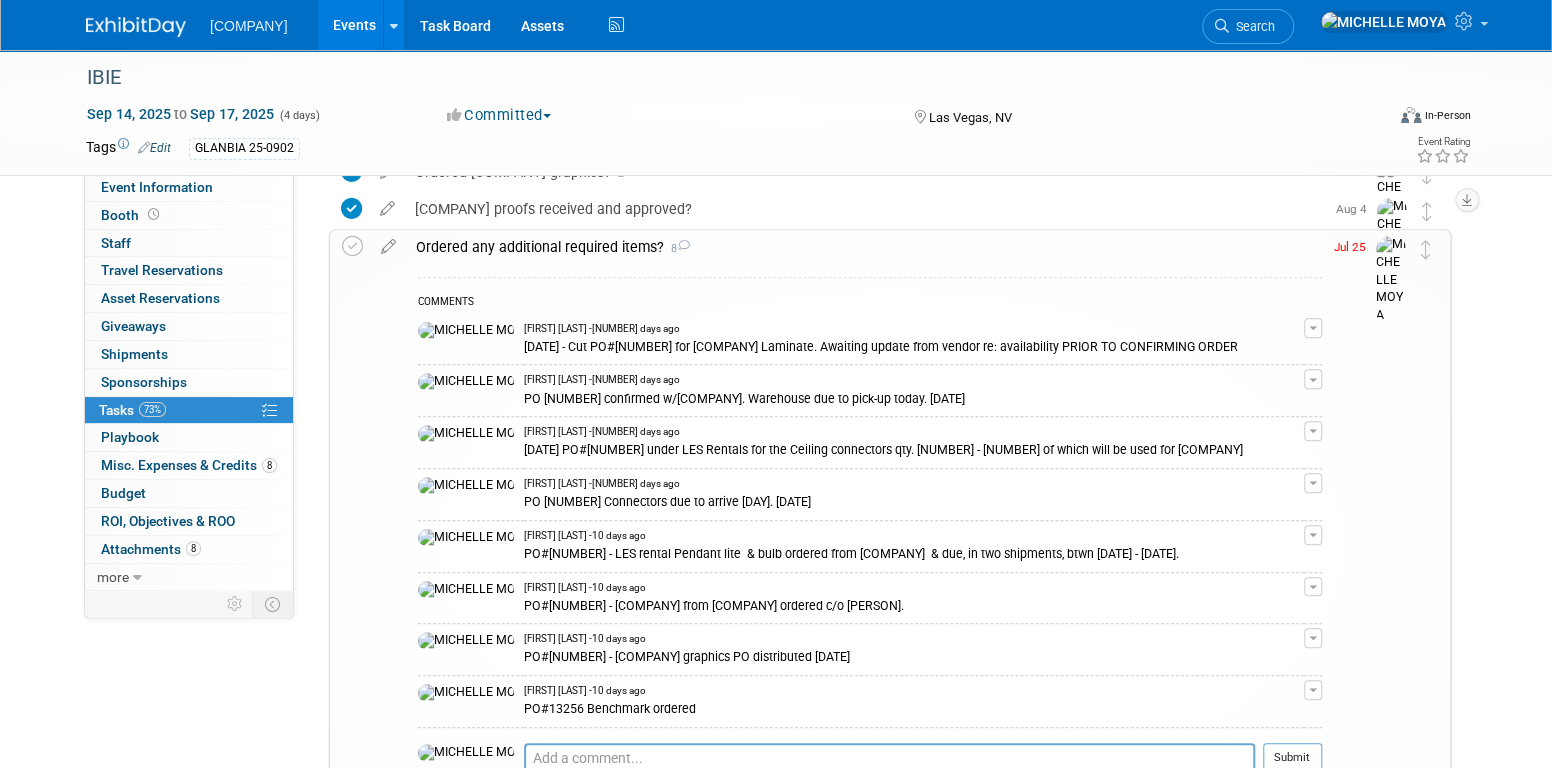 scroll, scrollTop: 700, scrollLeft: 0, axis: vertical 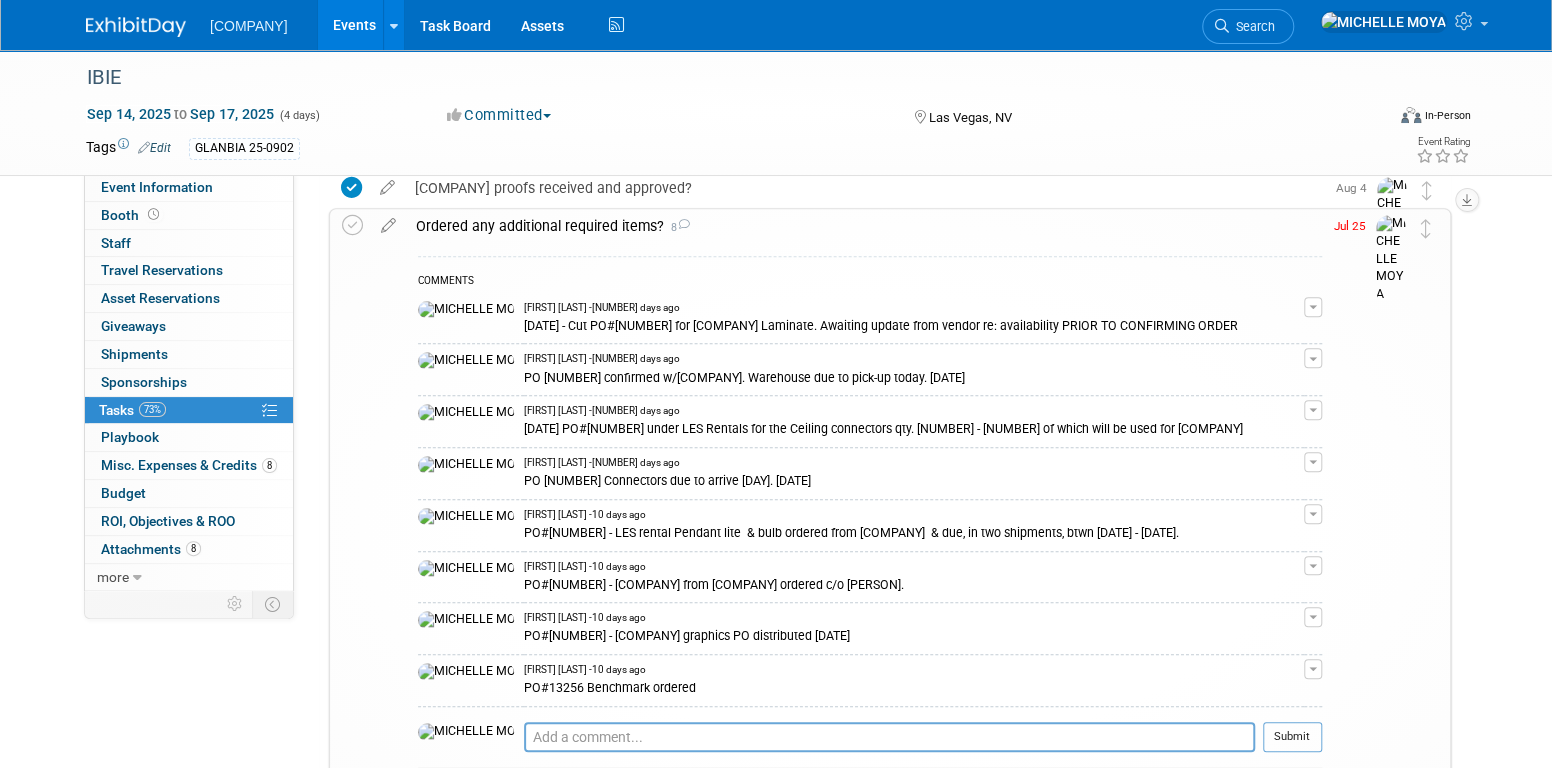 click on "Ordered any additional required items?
8" at bounding box center (864, 226) 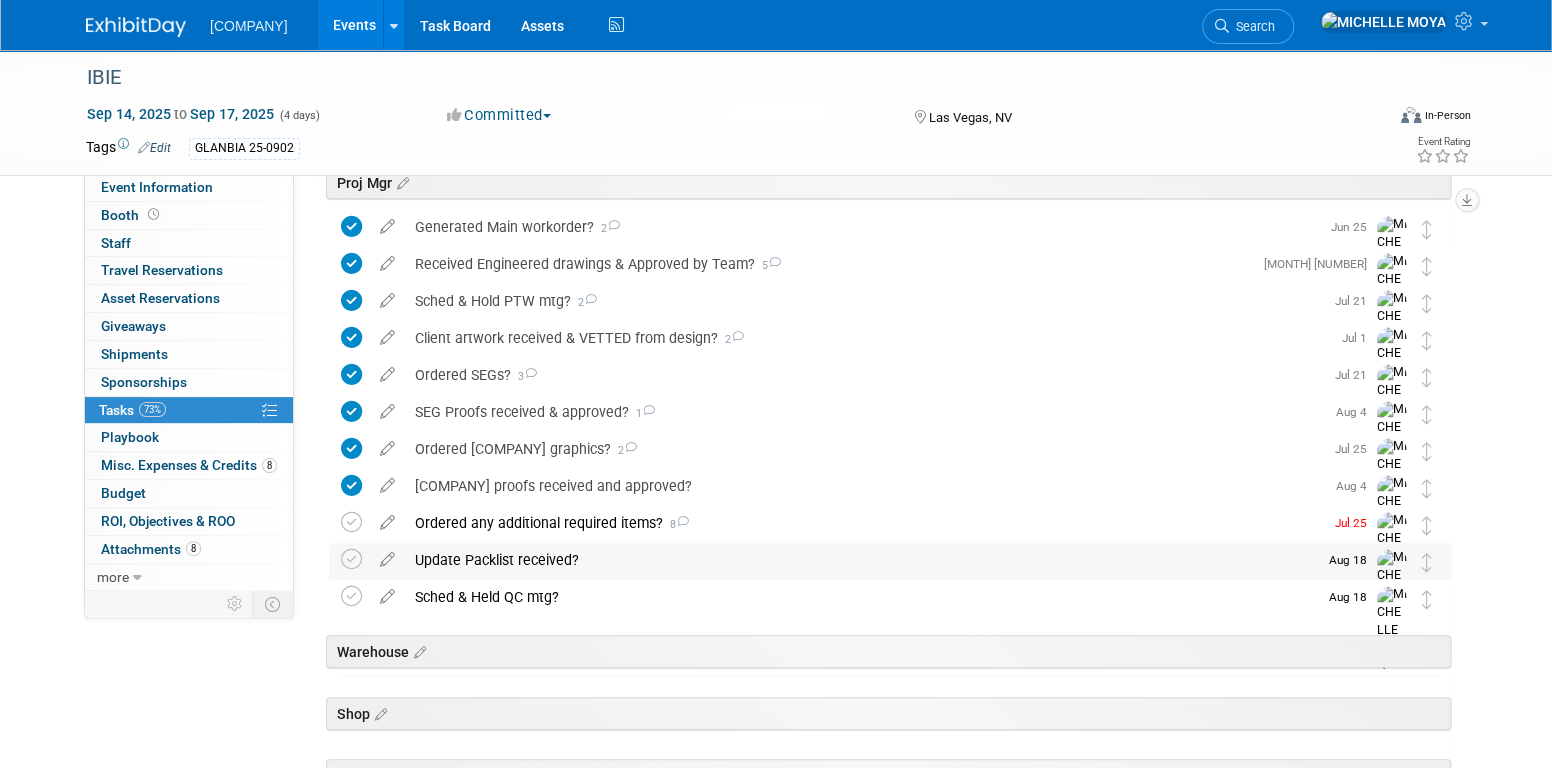 scroll, scrollTop: 358, scrollLeft: 0, axis: vertical 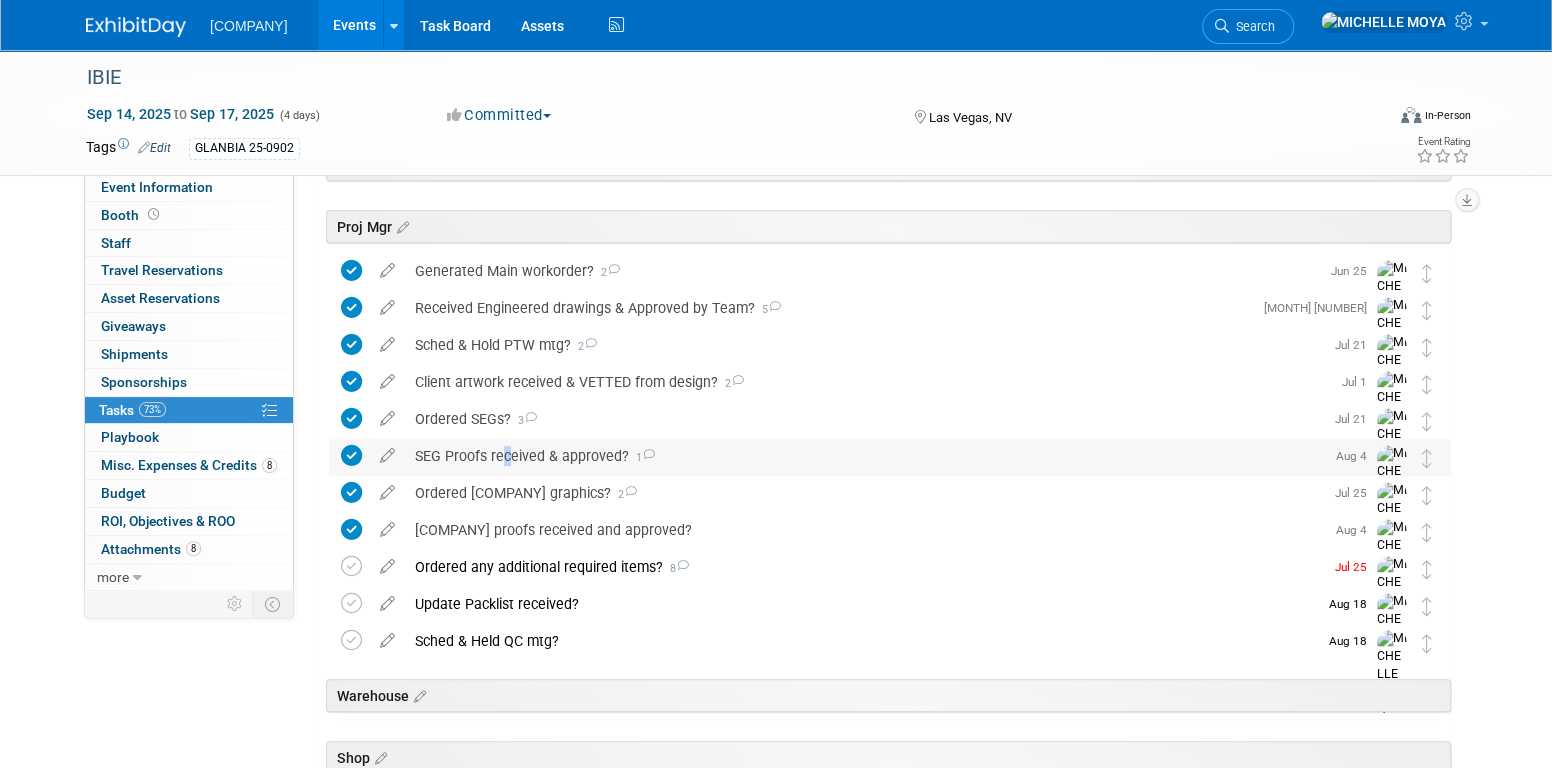 click on "SEG Proofs received & approved?
1" at bounding box center [864, 456] 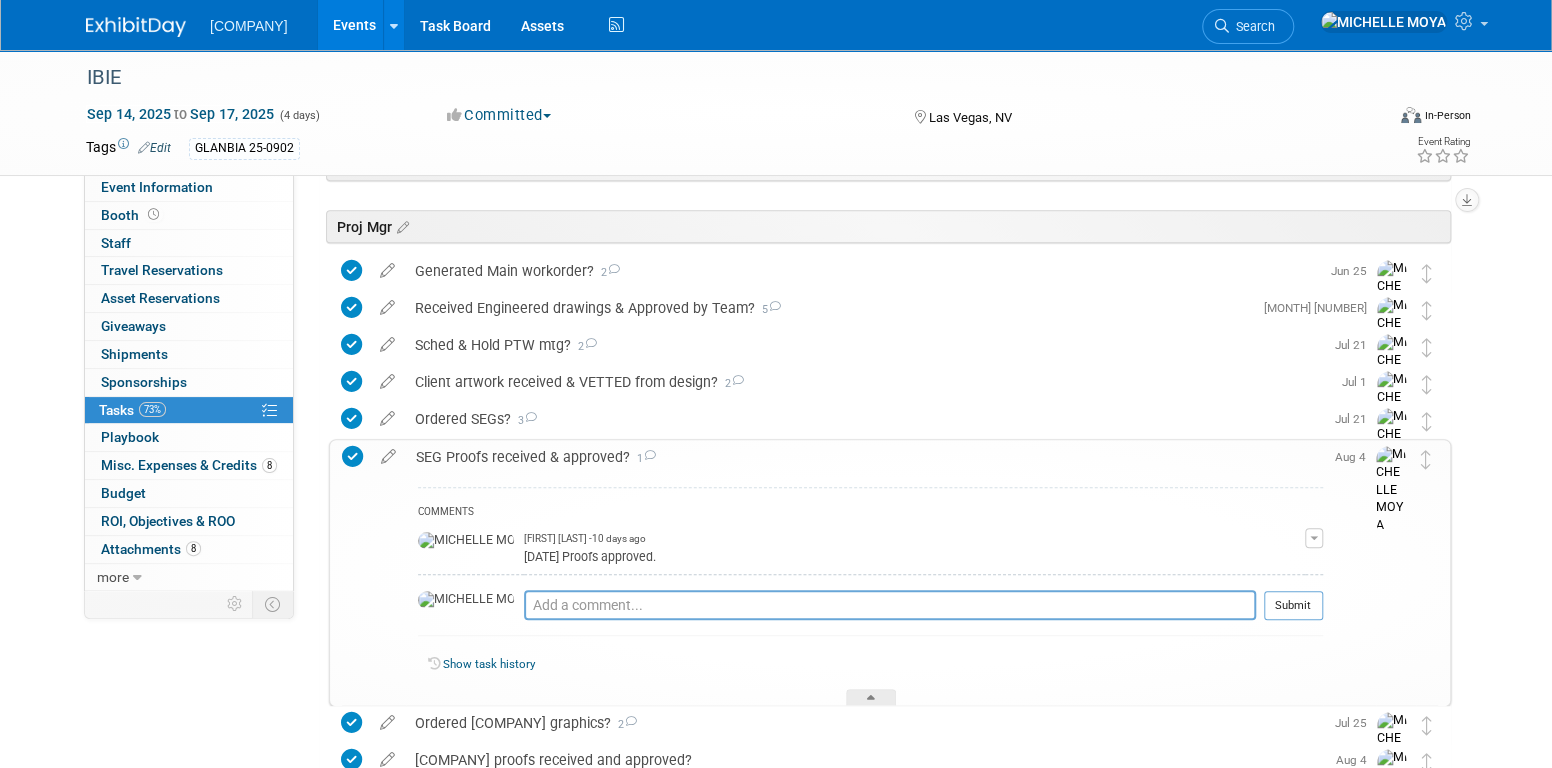 drag, startPoint x: 499, startPoint y: 459, endPoint x: 488, endPoint y: 457, distance: 11.18034 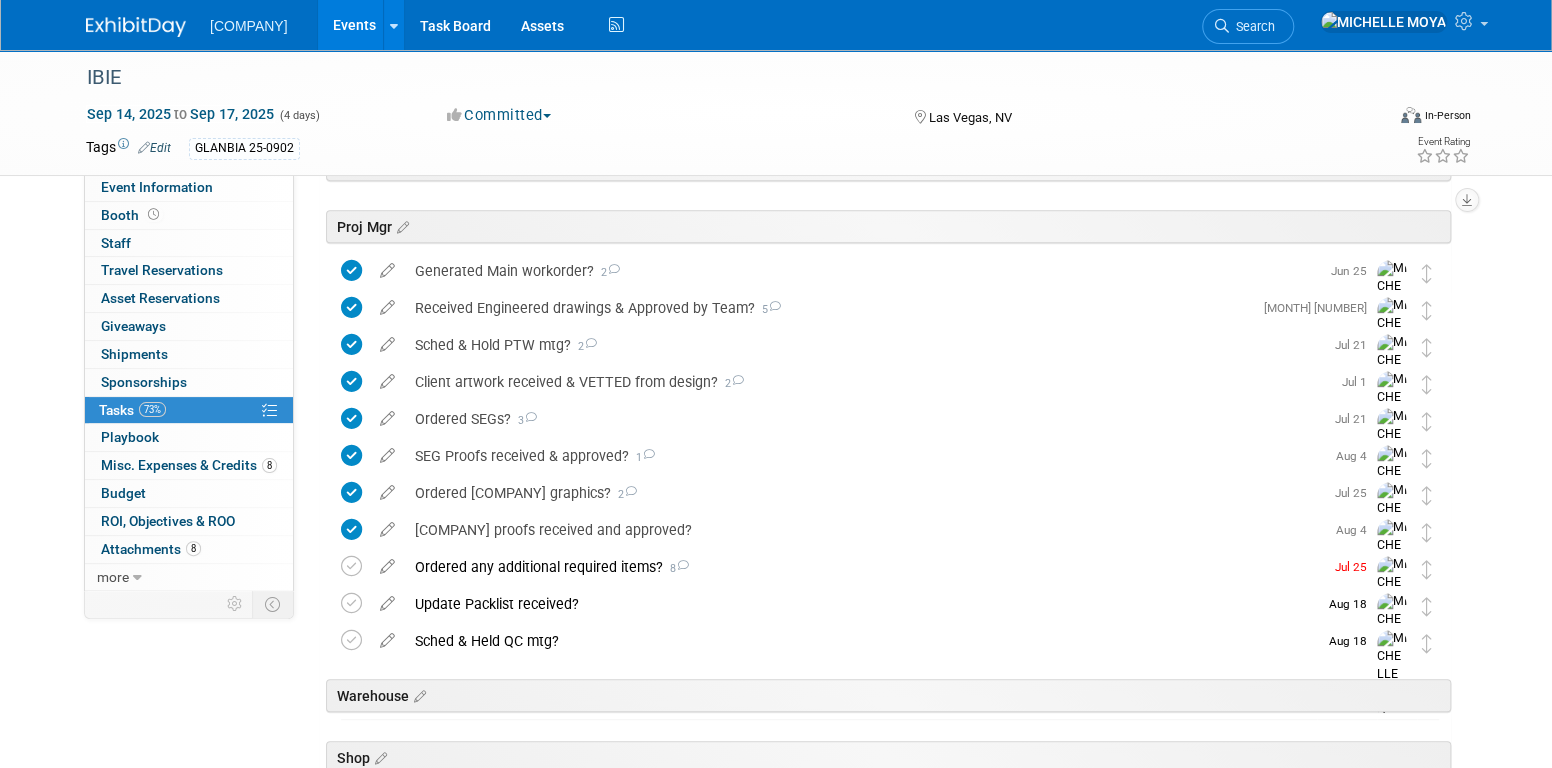 click on "Events" at bounding box center (354, 25) 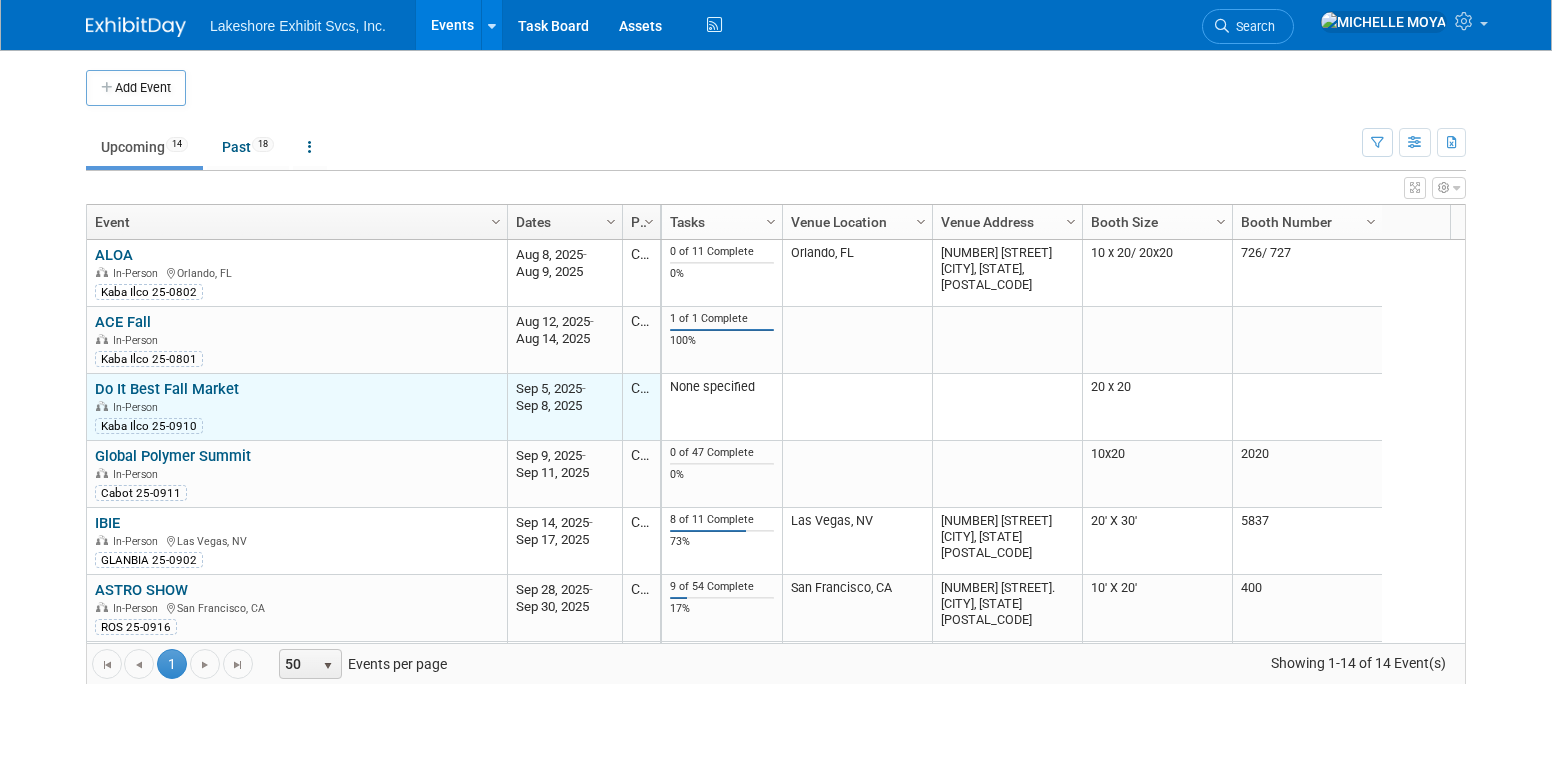 scroll, scrollTop: 0, scrollLeft: 0, axis: both 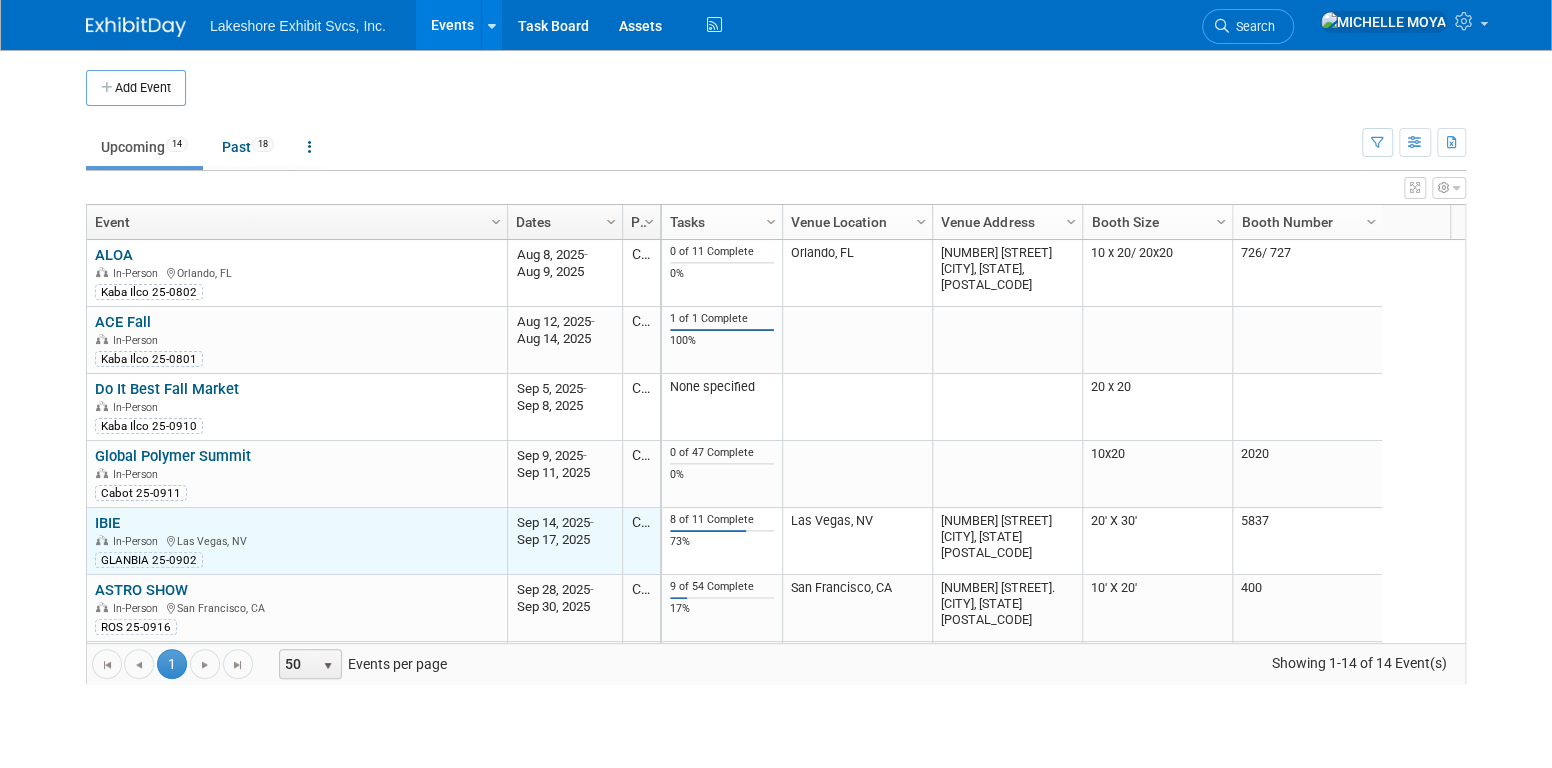 click on "IBIE" at bounding box center (107, 523) 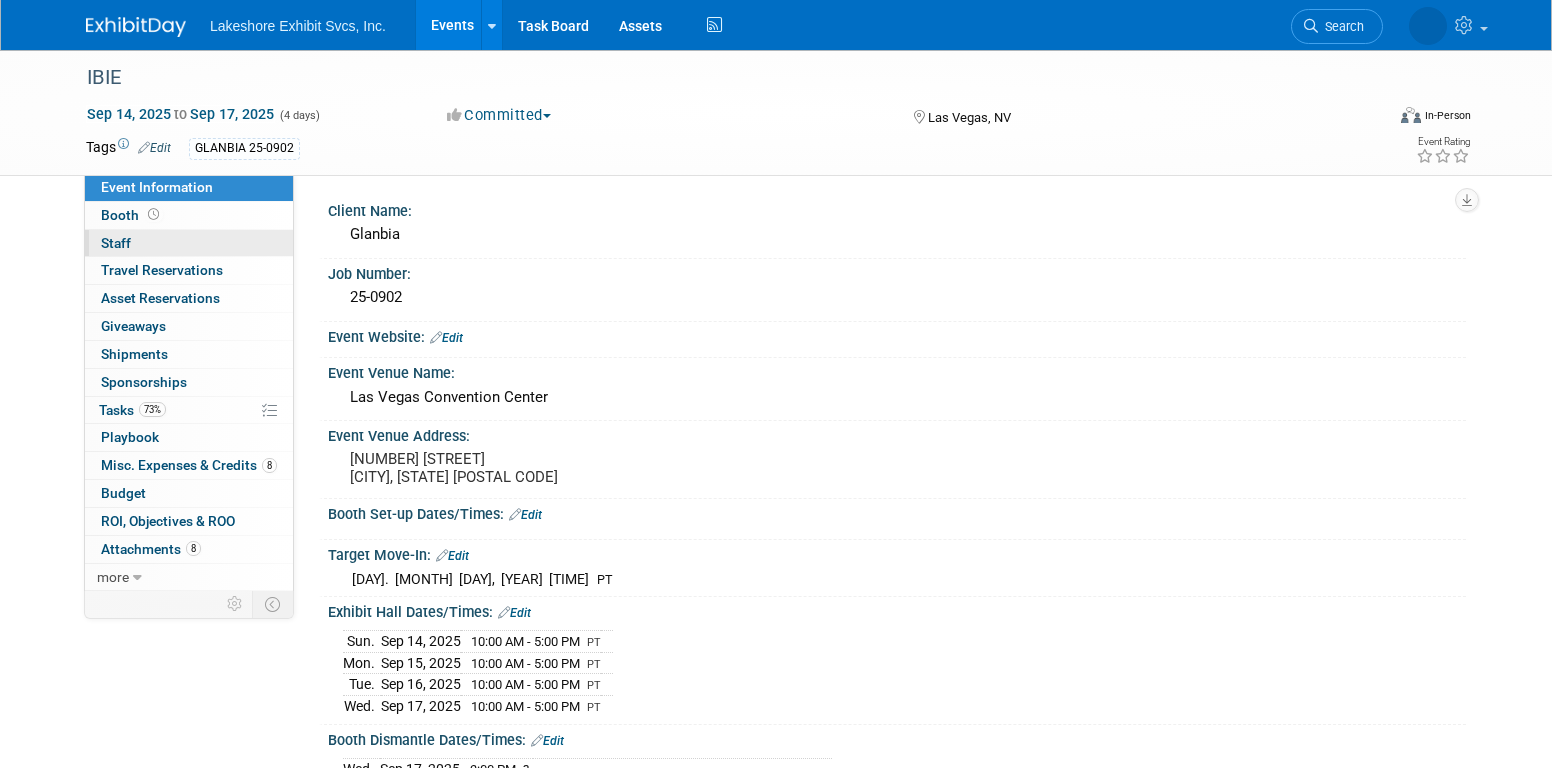 scroll, scrollTop: 0, scrollLeft: 0, axis: both 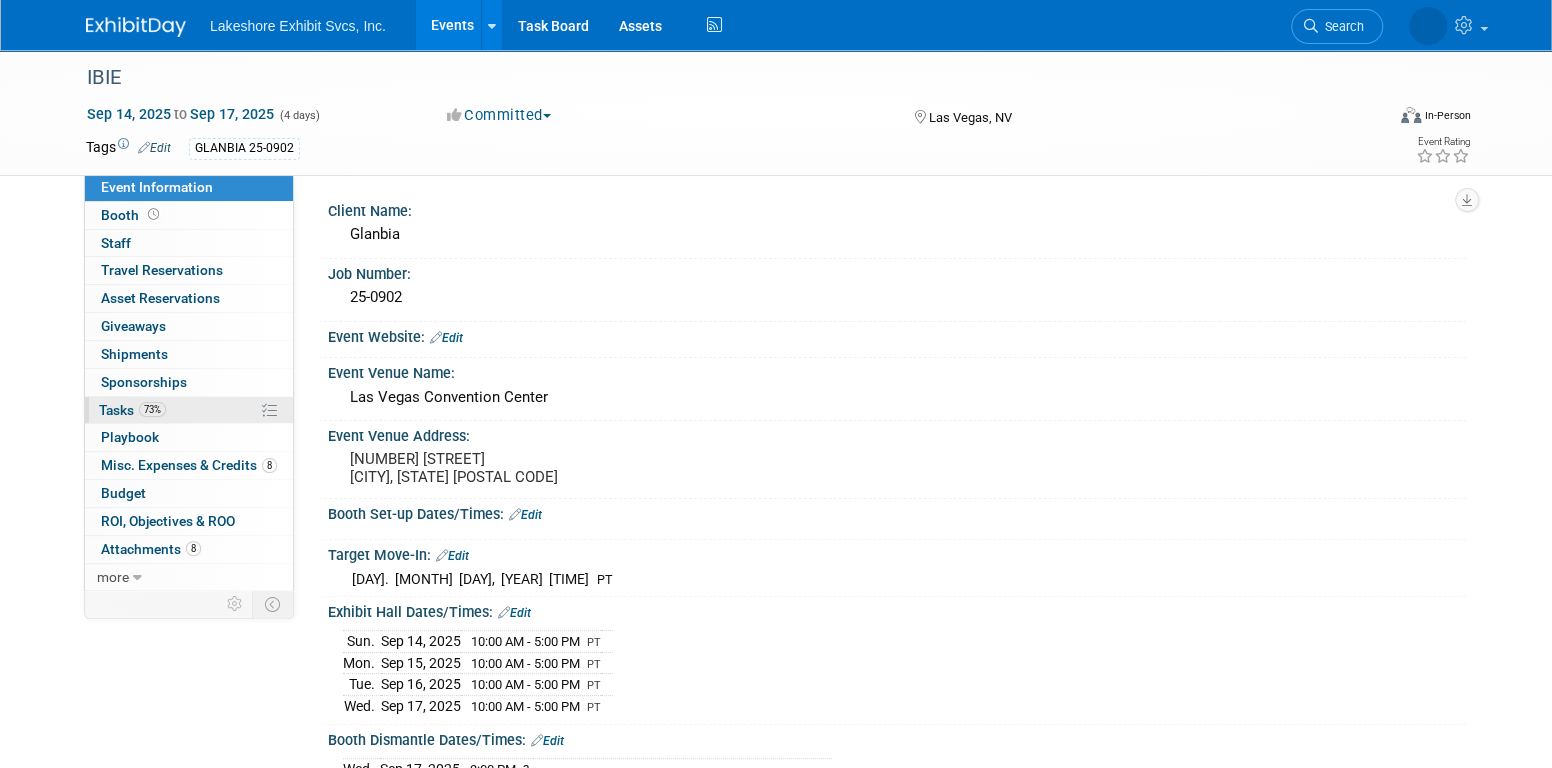click on "73%
Tasks 73%" at bounding box center (189, 410) 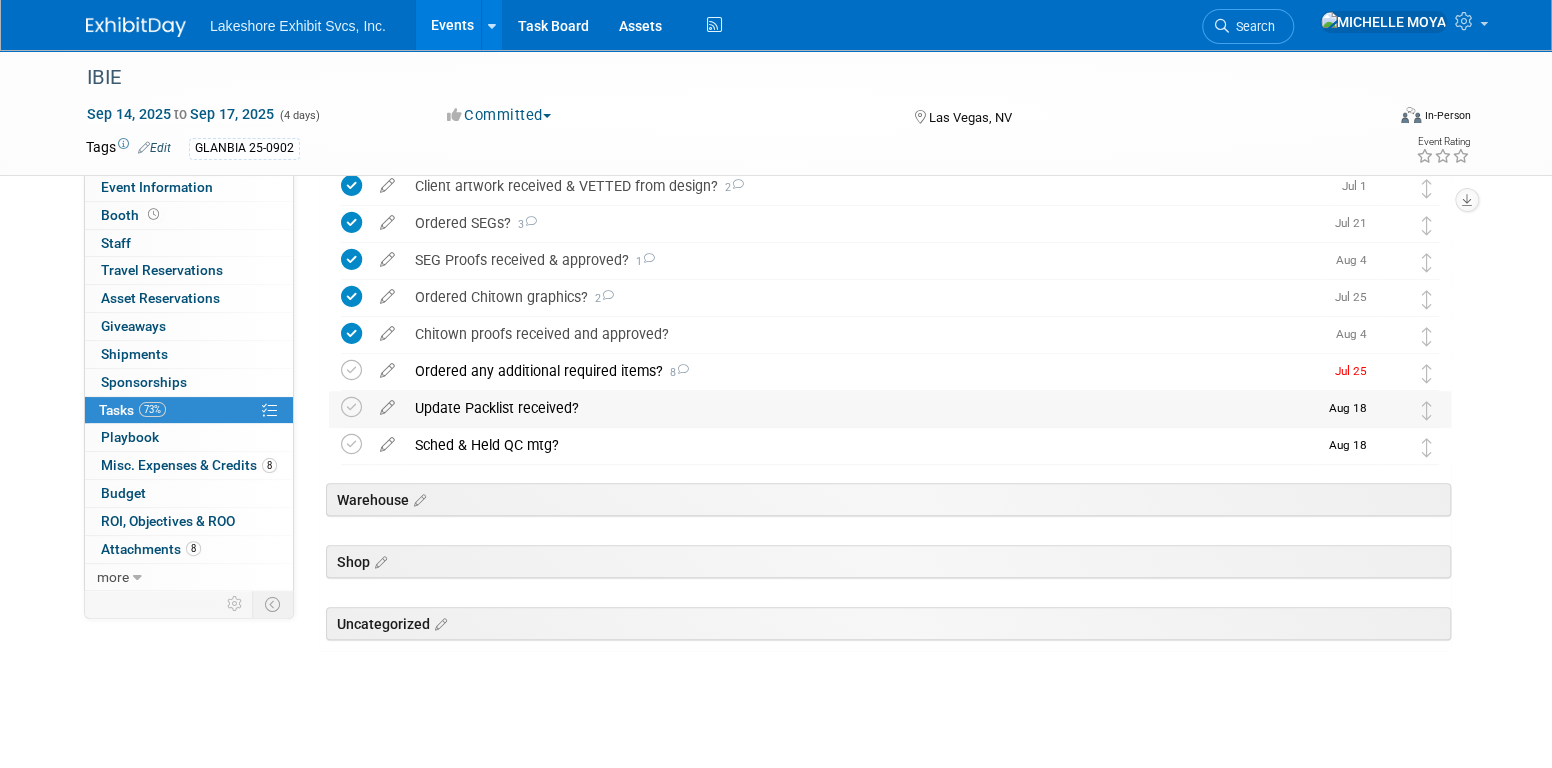 scroll, scrollTop: 558, scrollLeft: 0, axis: vertical 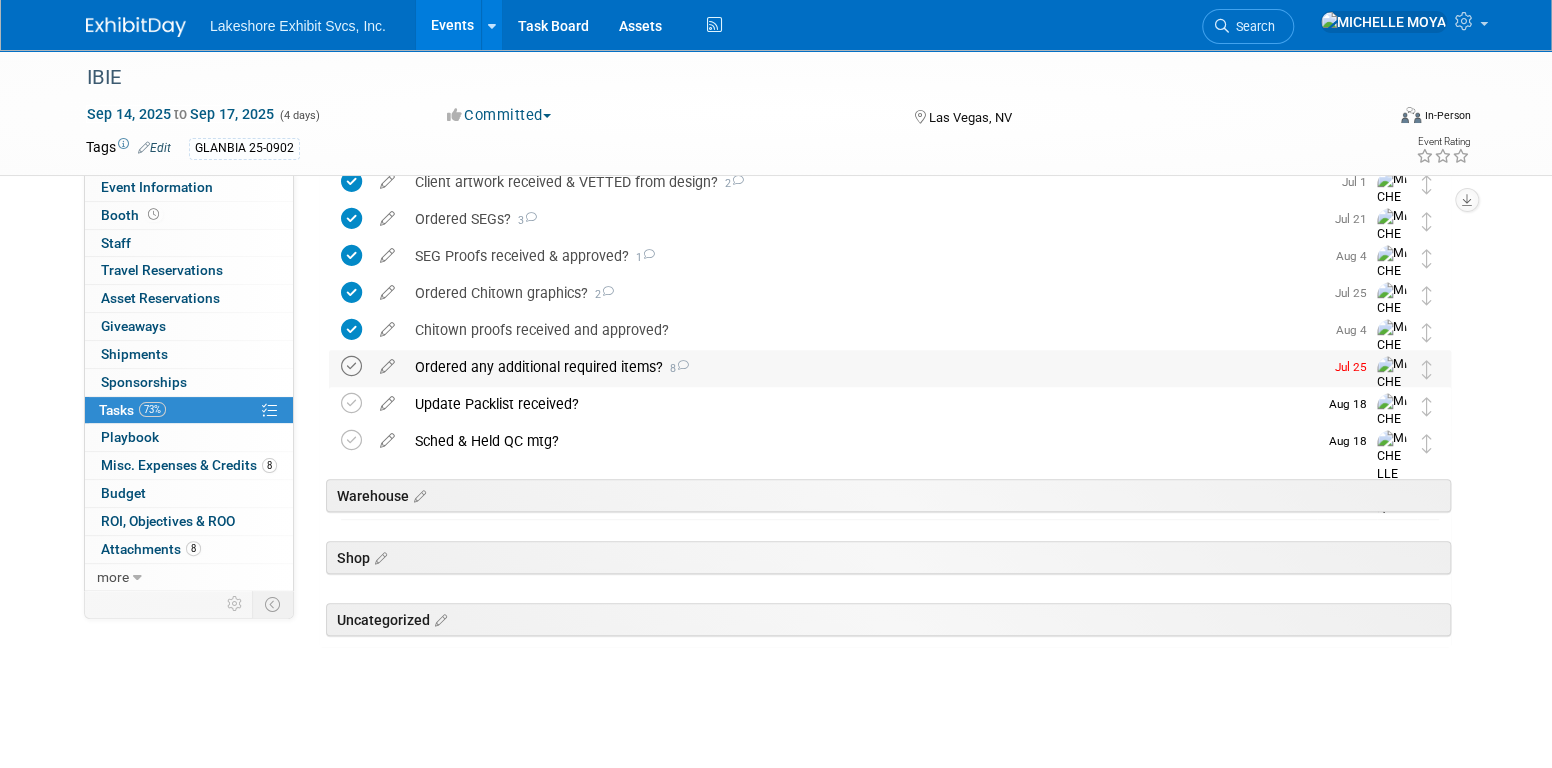 click at bounding box center (351, 366) 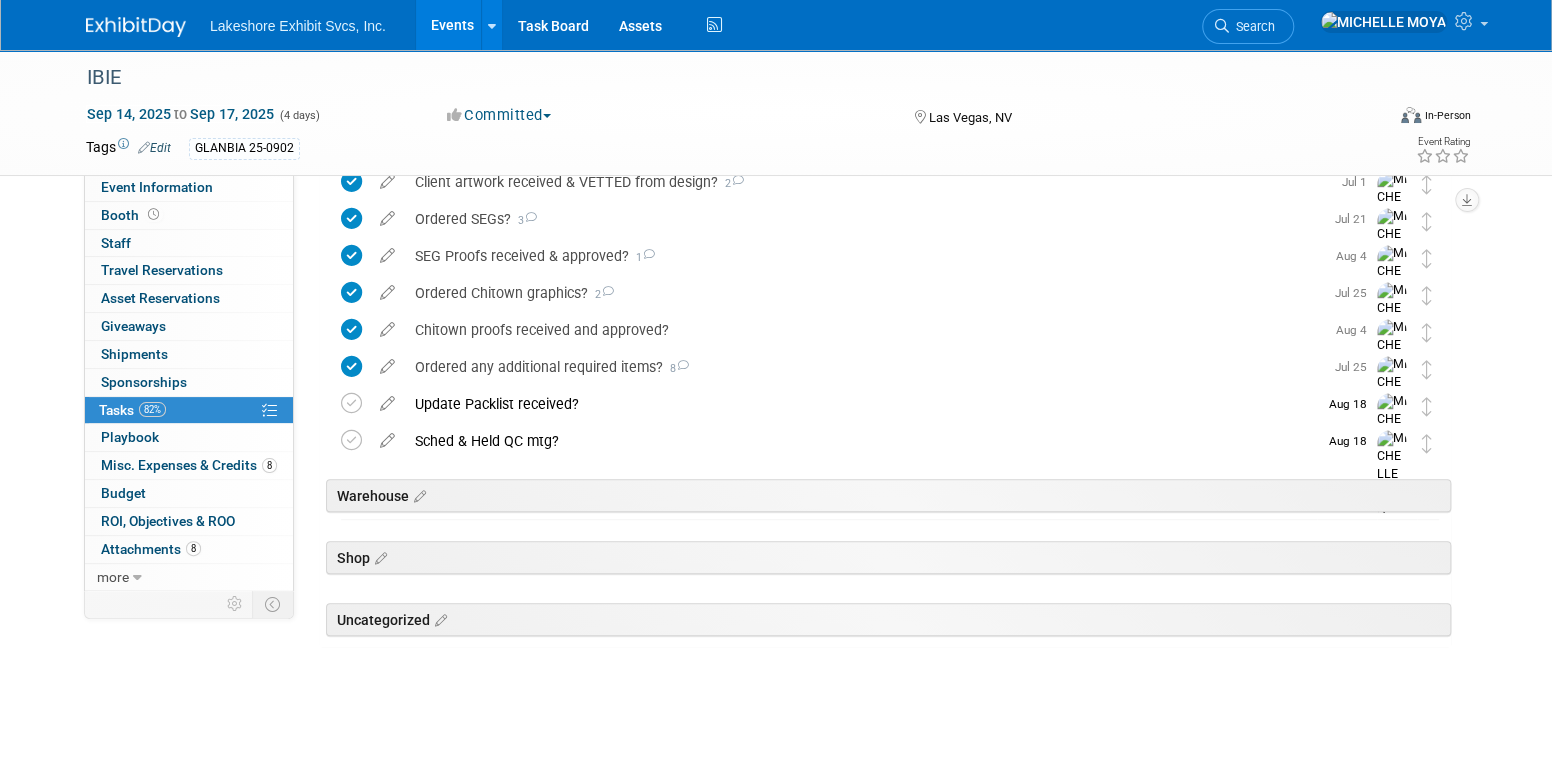 click on "Events" at bounding box center [452, 25] 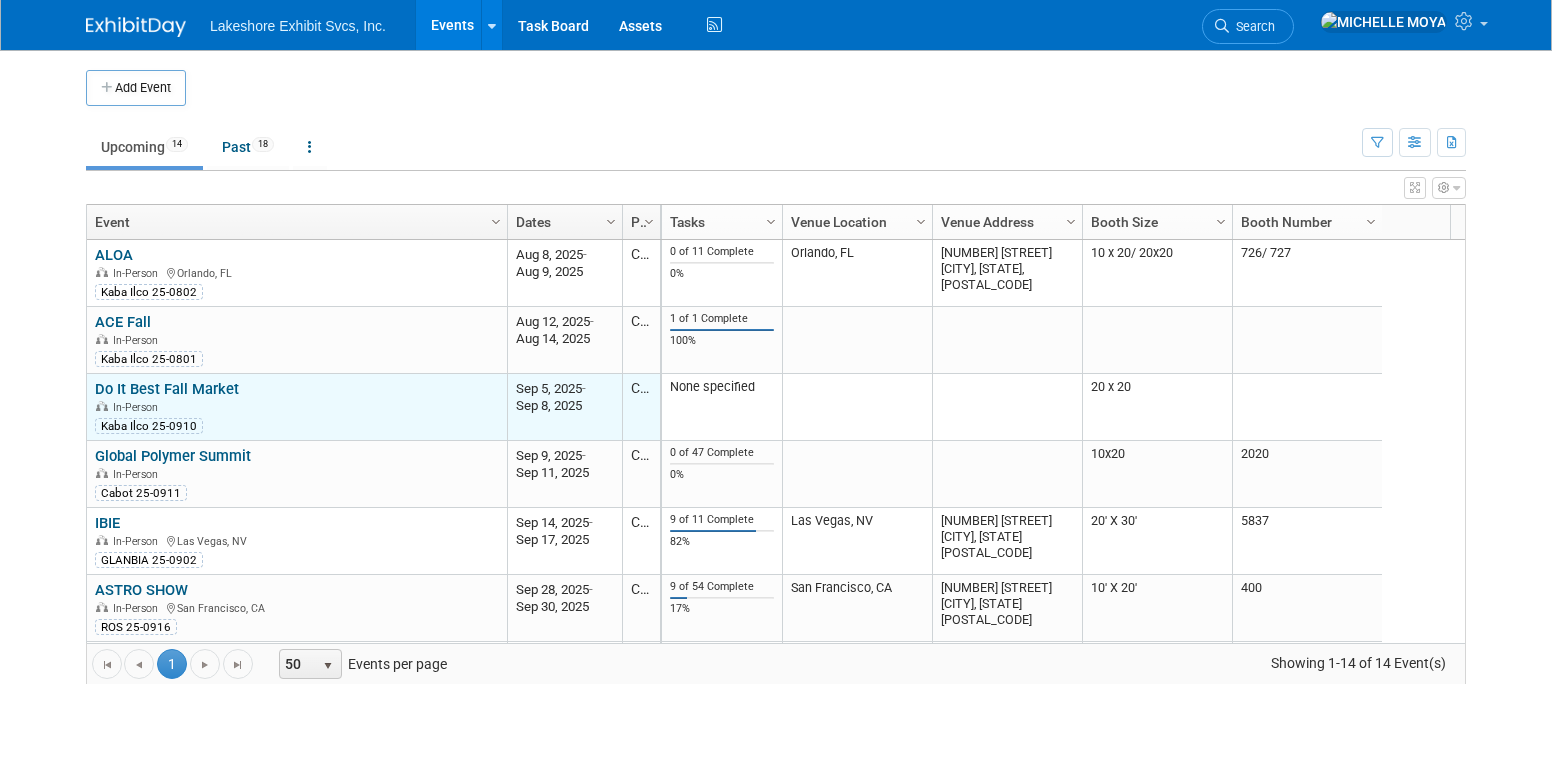 scroll, scrollTop: 0, scrollLeft: 0, axis: both 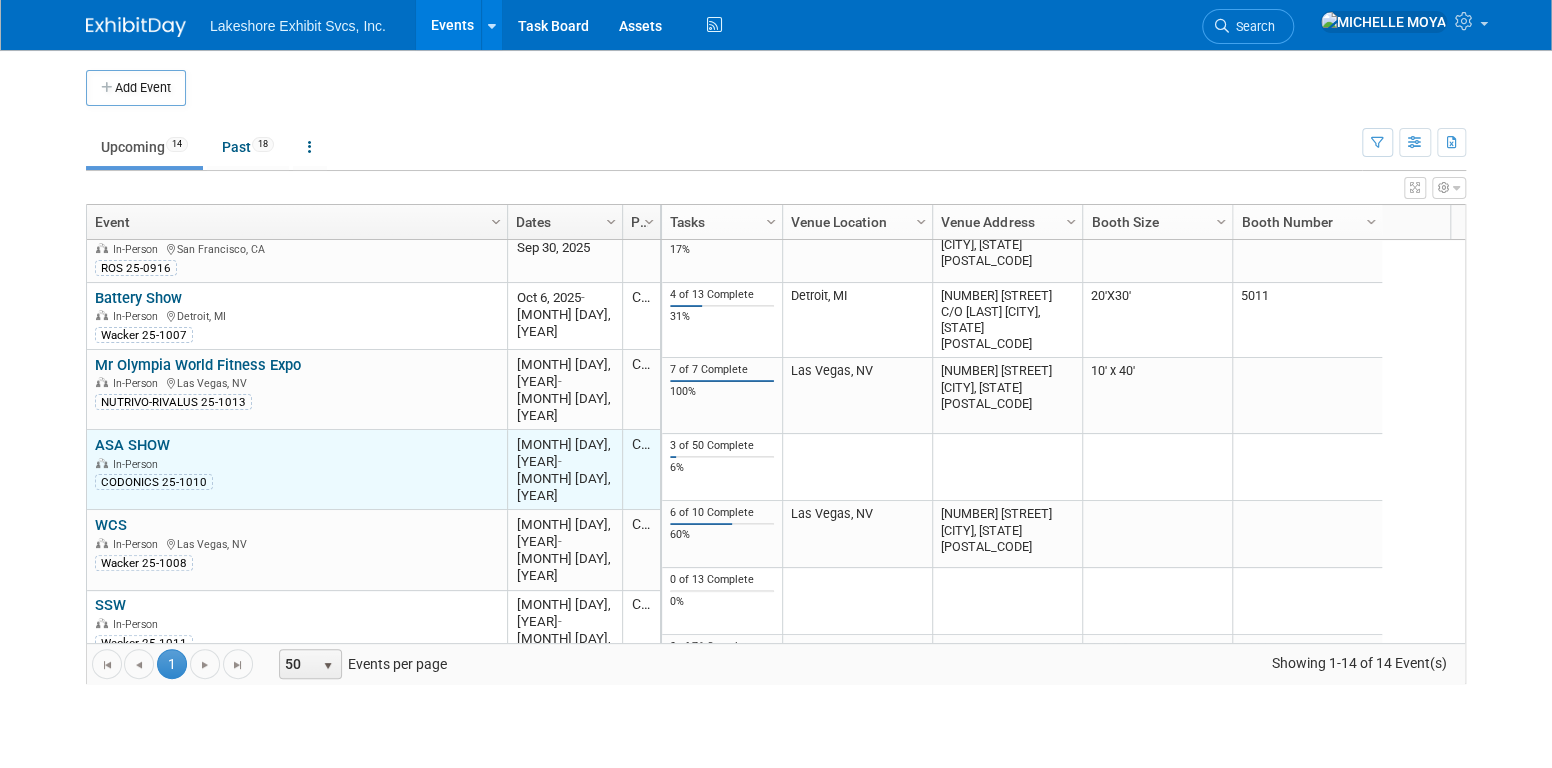 click on "ASA SHOW" at bounding box center [132, 445] 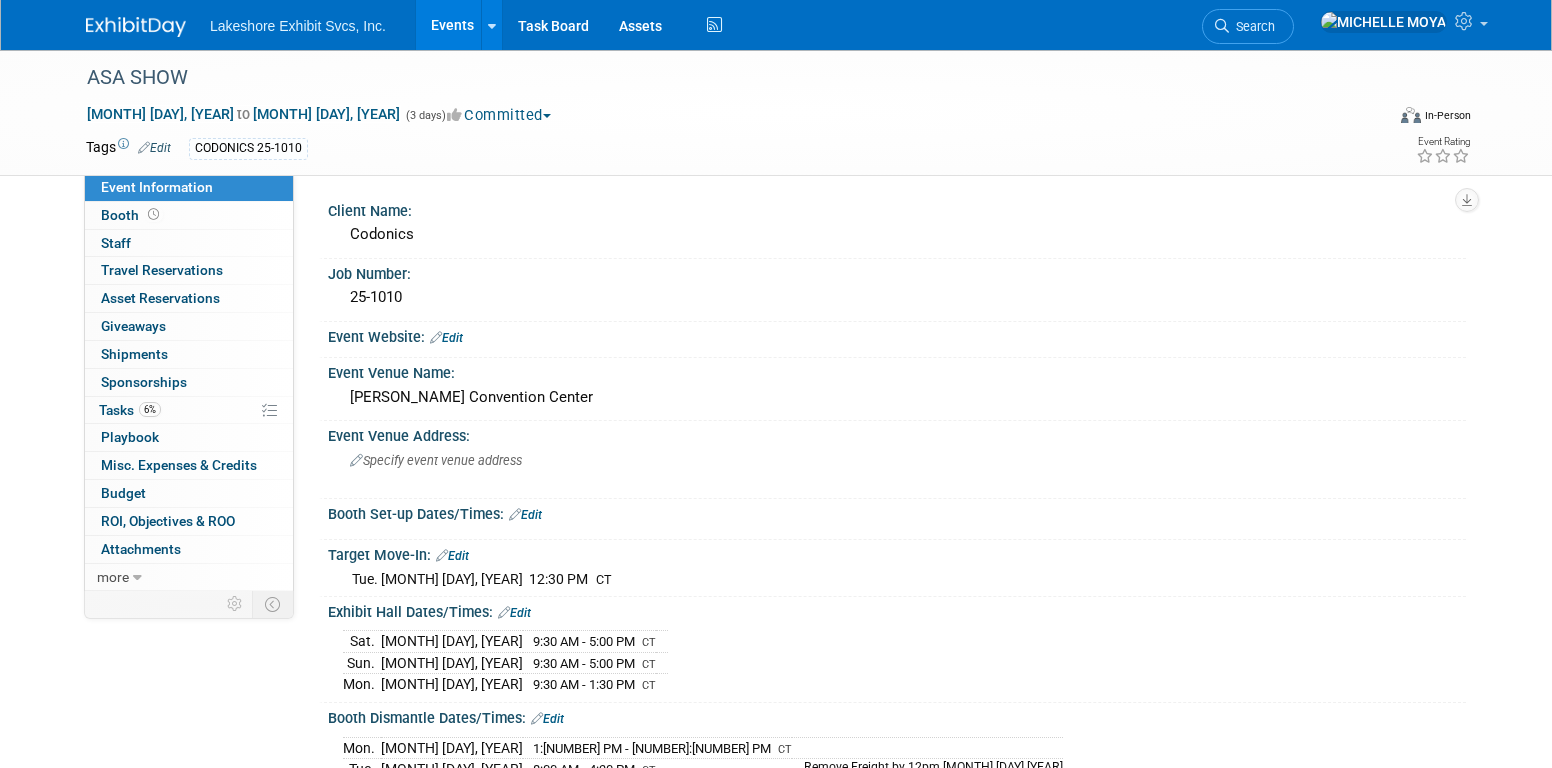 scroll, scrollTop: 0, scrollLeft: 0, axis: both 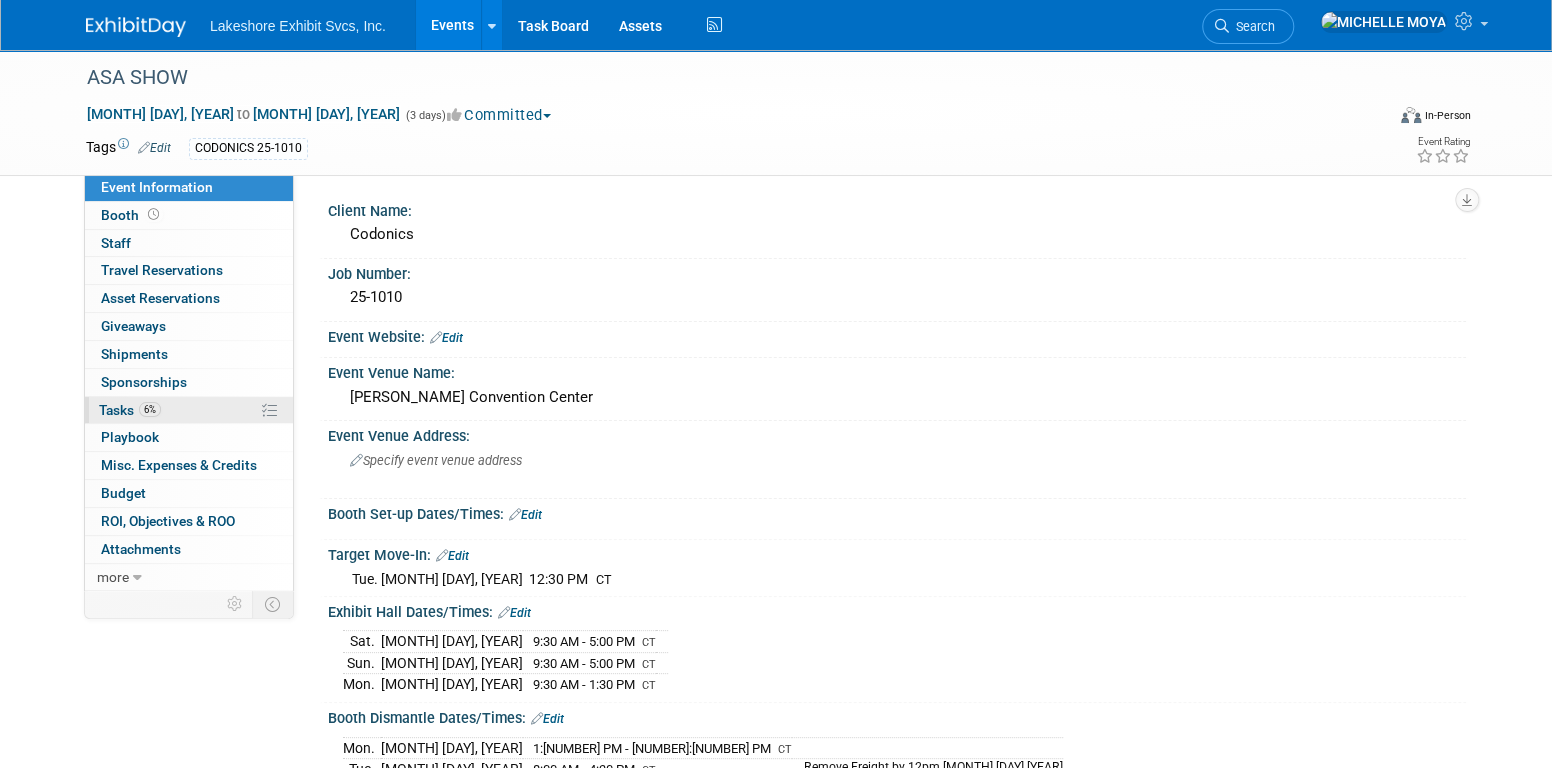 click on "6%" at bounding box center (150, 409) 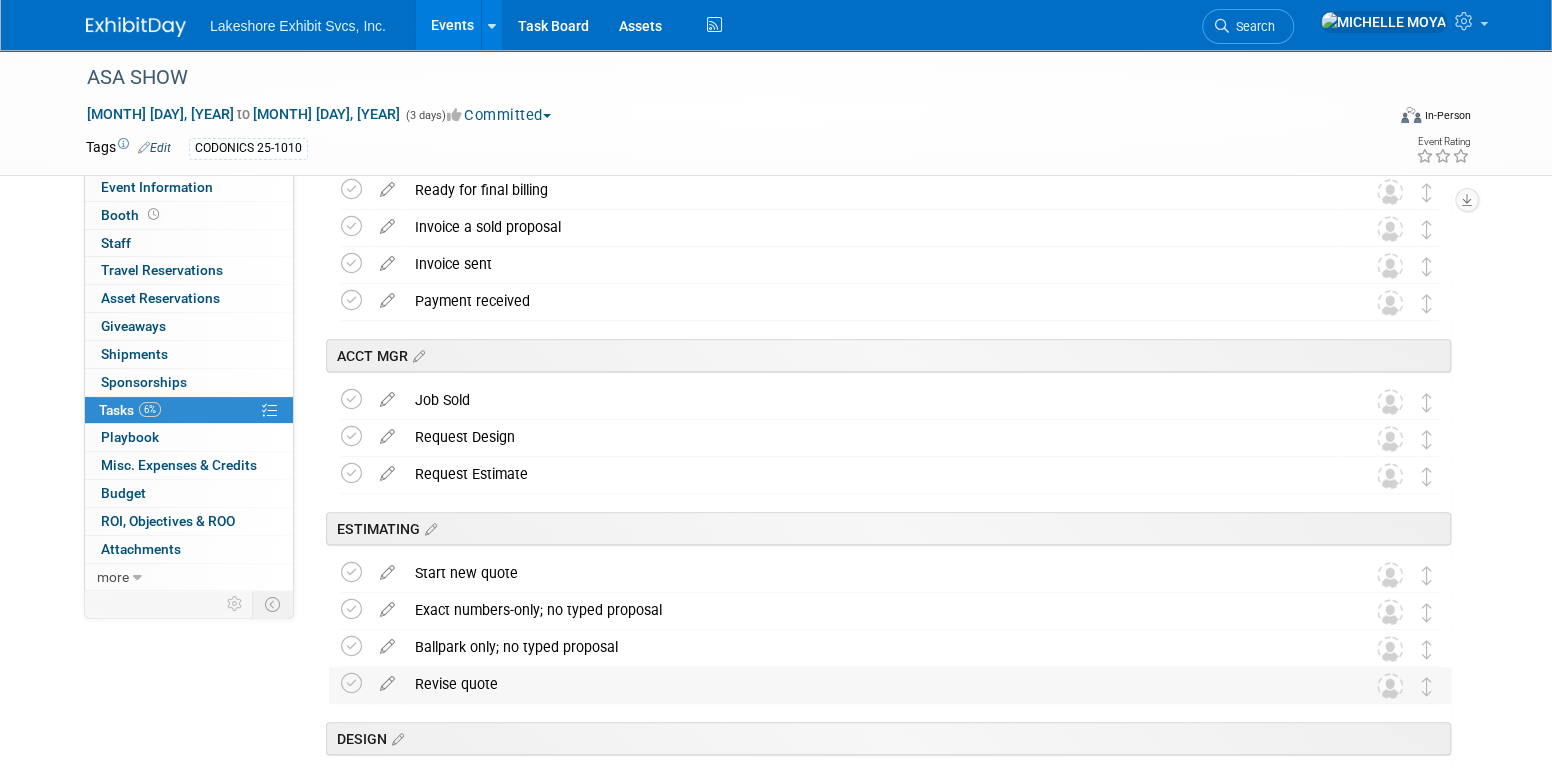 scroll, scrollTop: 0, scrollLeft: 0, axis: both 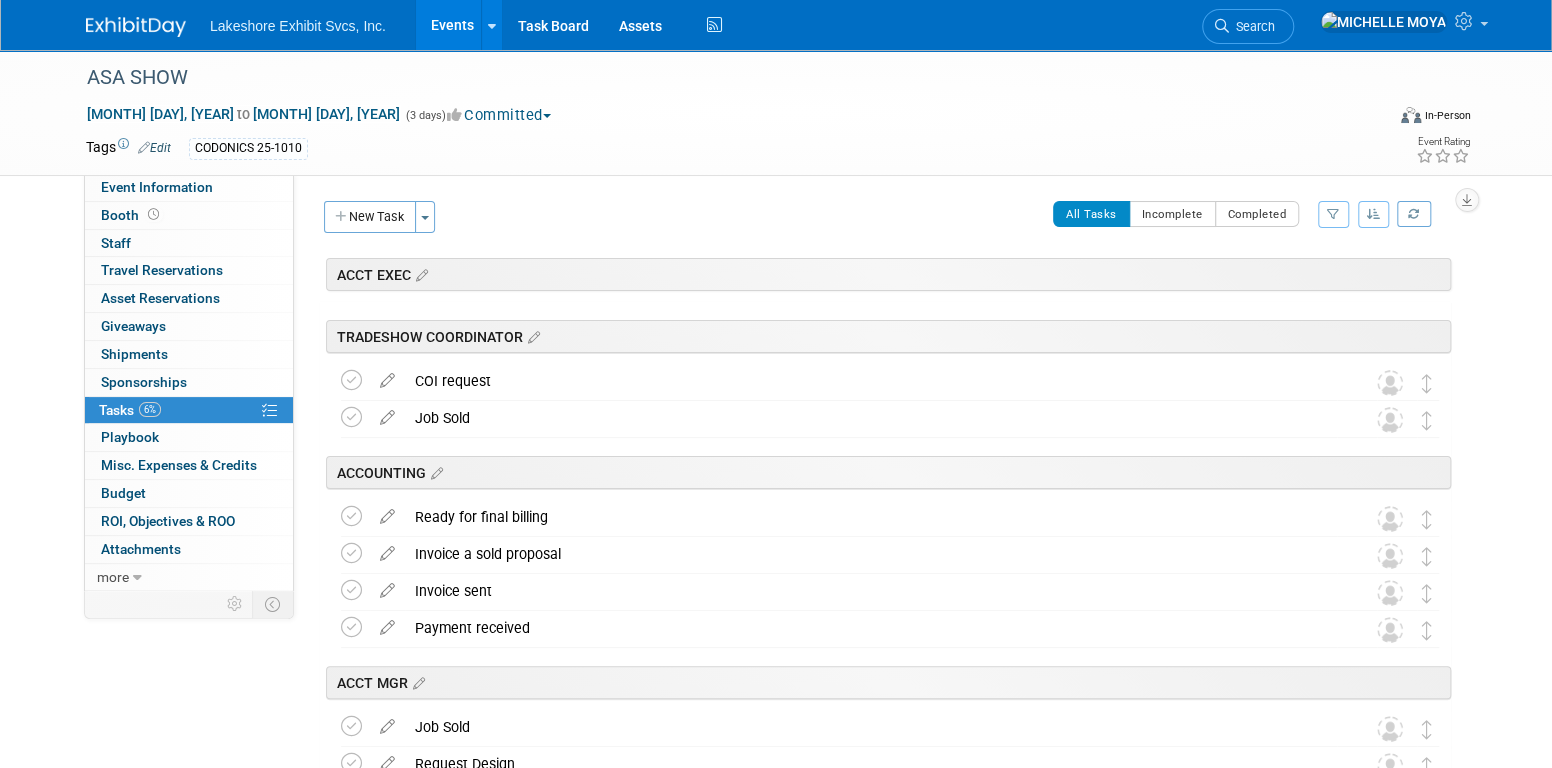 click at bounding box center (1333, 214) 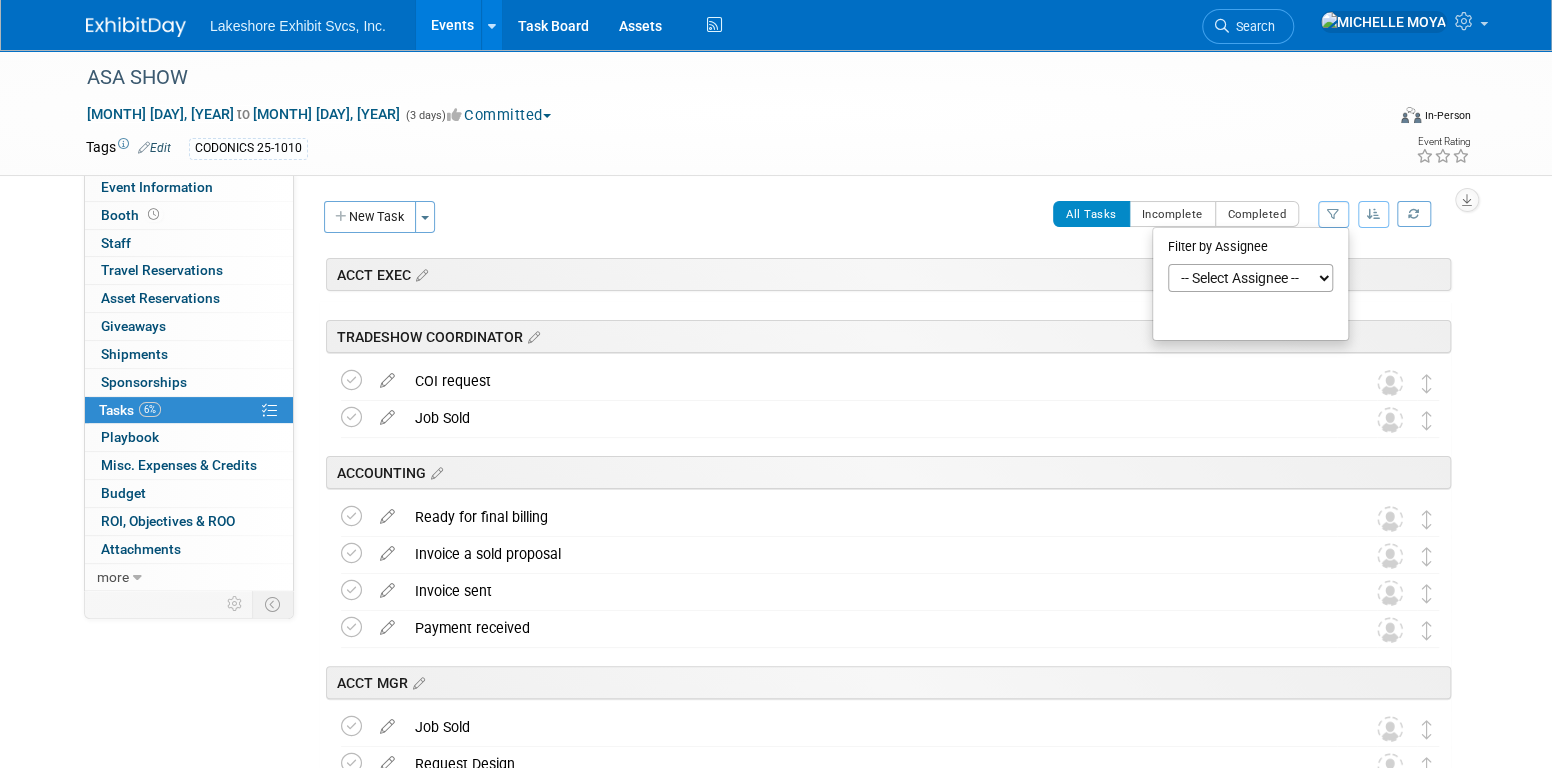 click on "-- Select Assignee --
All unassigned tasks
Assigned to me
[FIRST] [LAST]
[FIRST] [LAST]
[FIRST] [LAST]
[FIRST] [LAST]
[FIRST] [LAST]
[FIRST] [LAST]
[FIRST] [LAST]
[FIRST] [LAST]
[FIRST] [LAST]" at bounding box center [1250, 278] 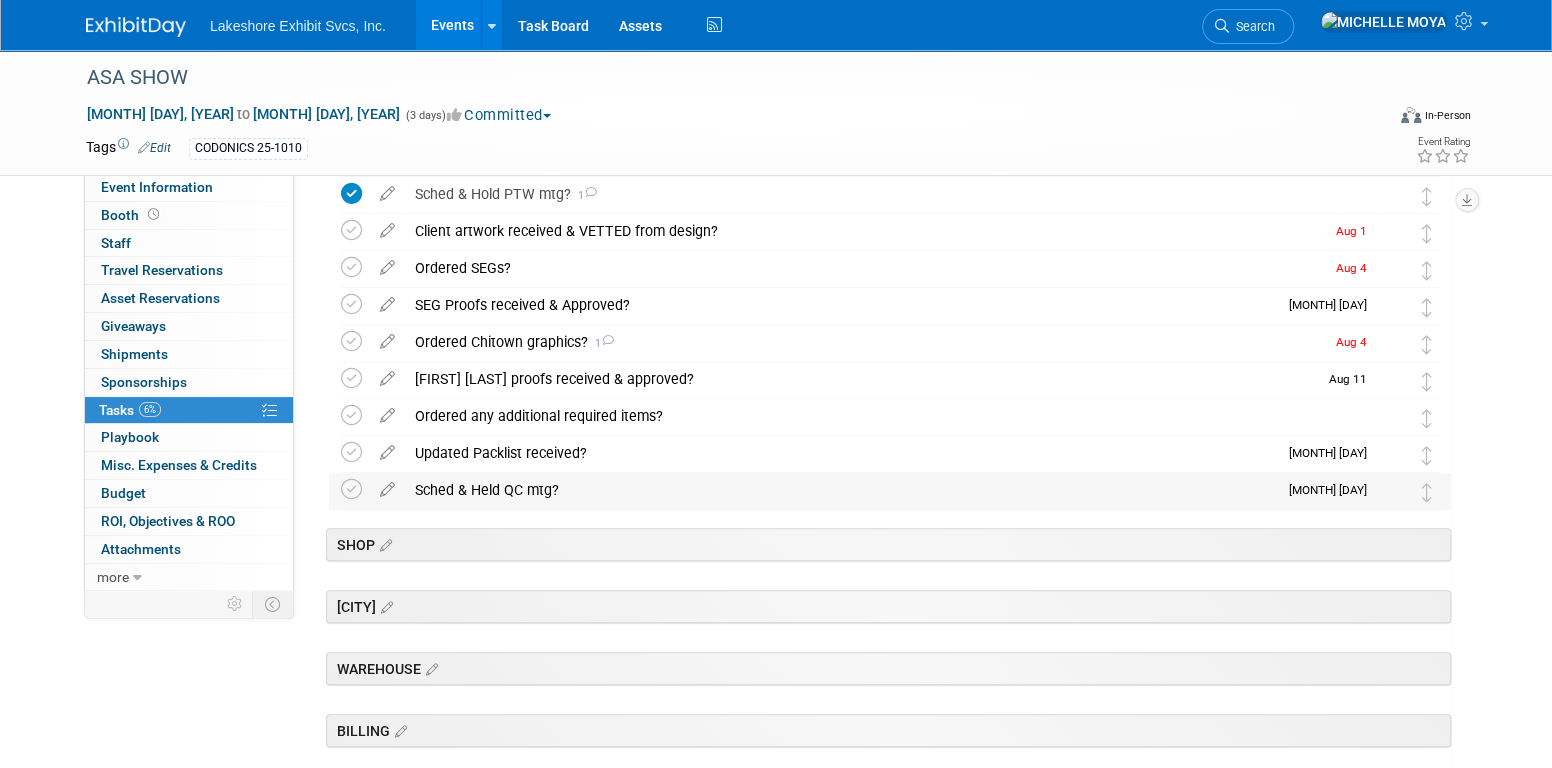 scroll, scrollTop: 500, scrollLeft: 0, axis: vertical 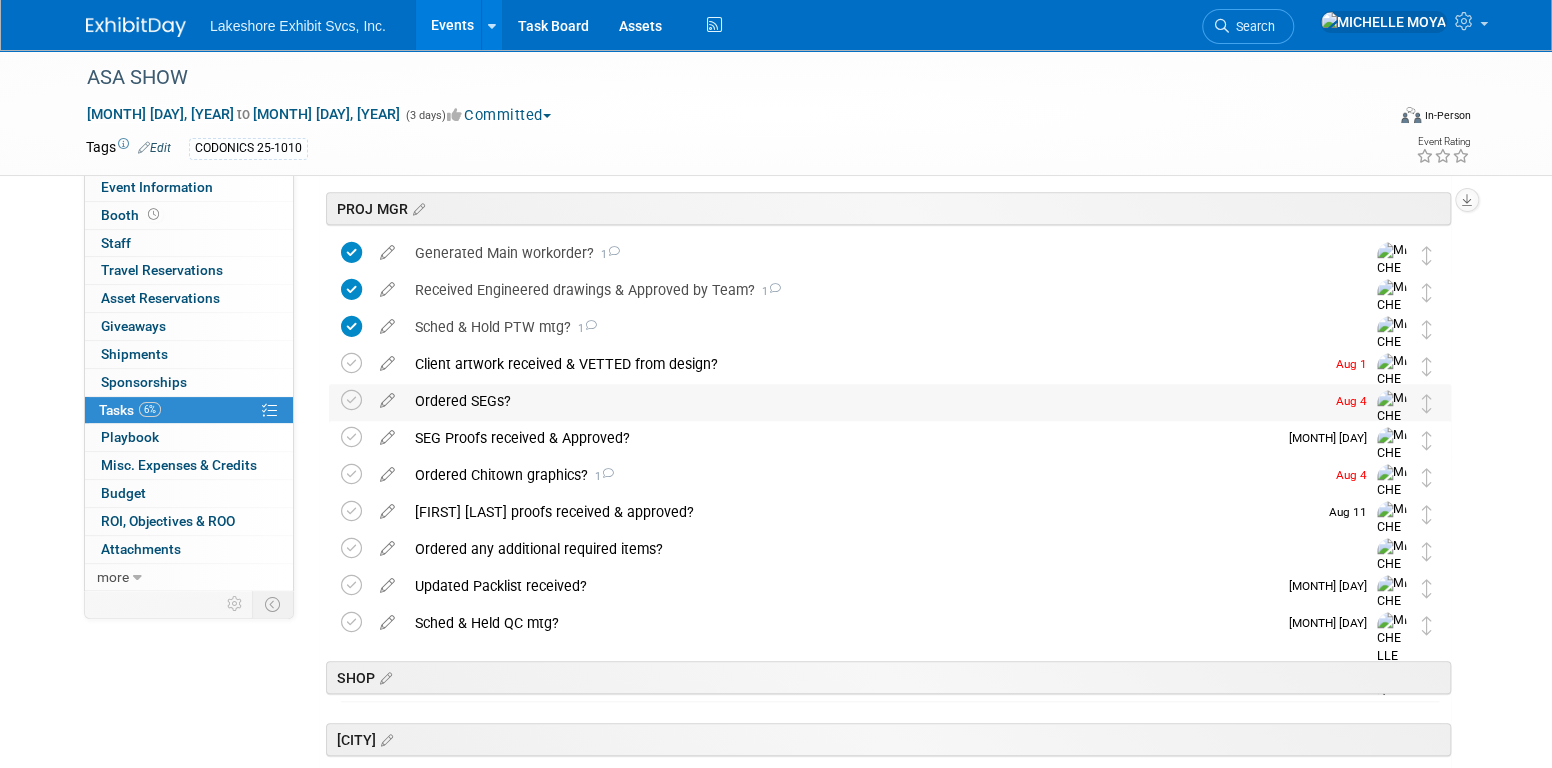 click on "Ordered SEGs?" at bounding box center (864, 401) 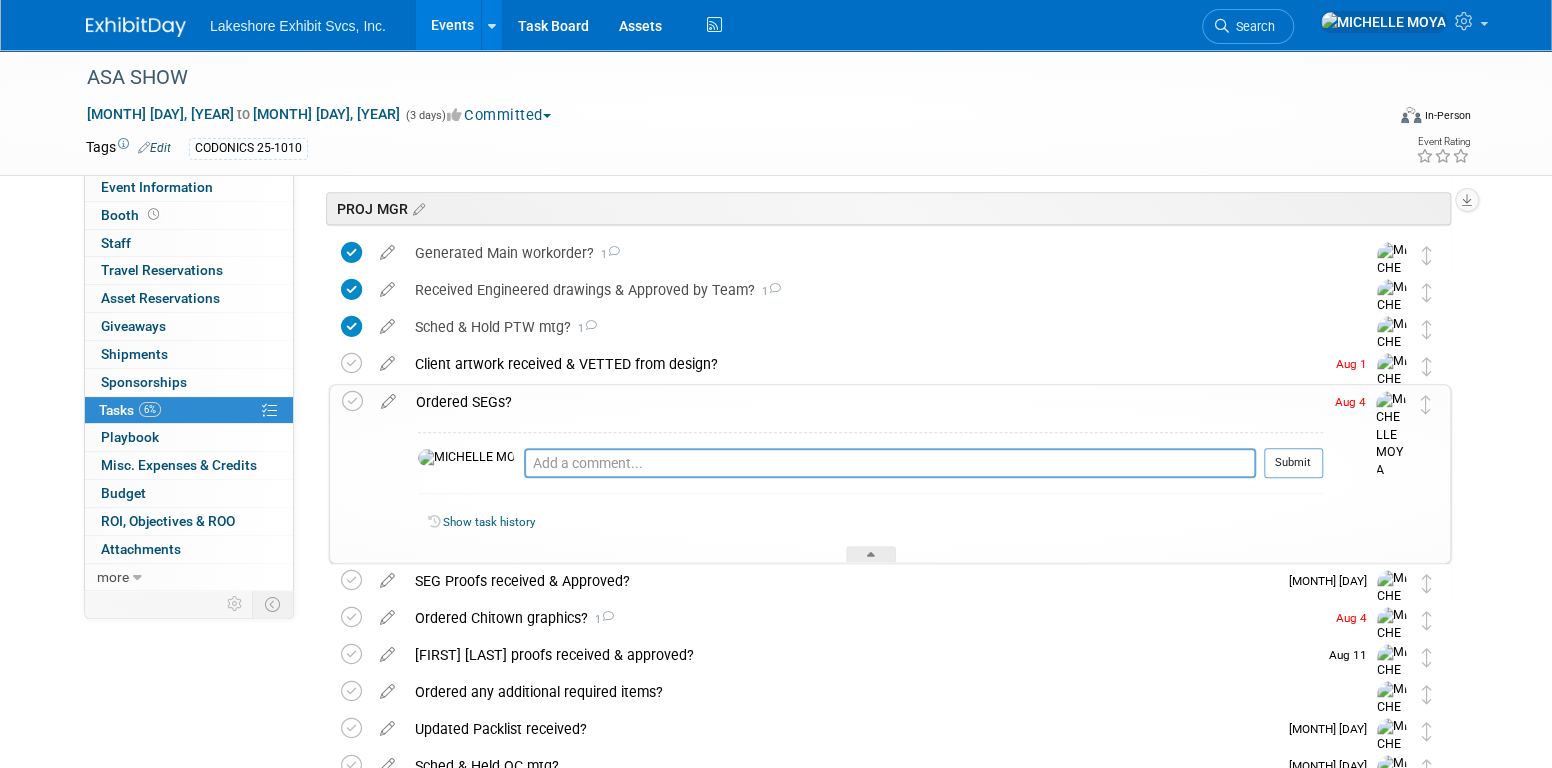click on "Ordered SEGs?" at bounding box center [864, 402] 